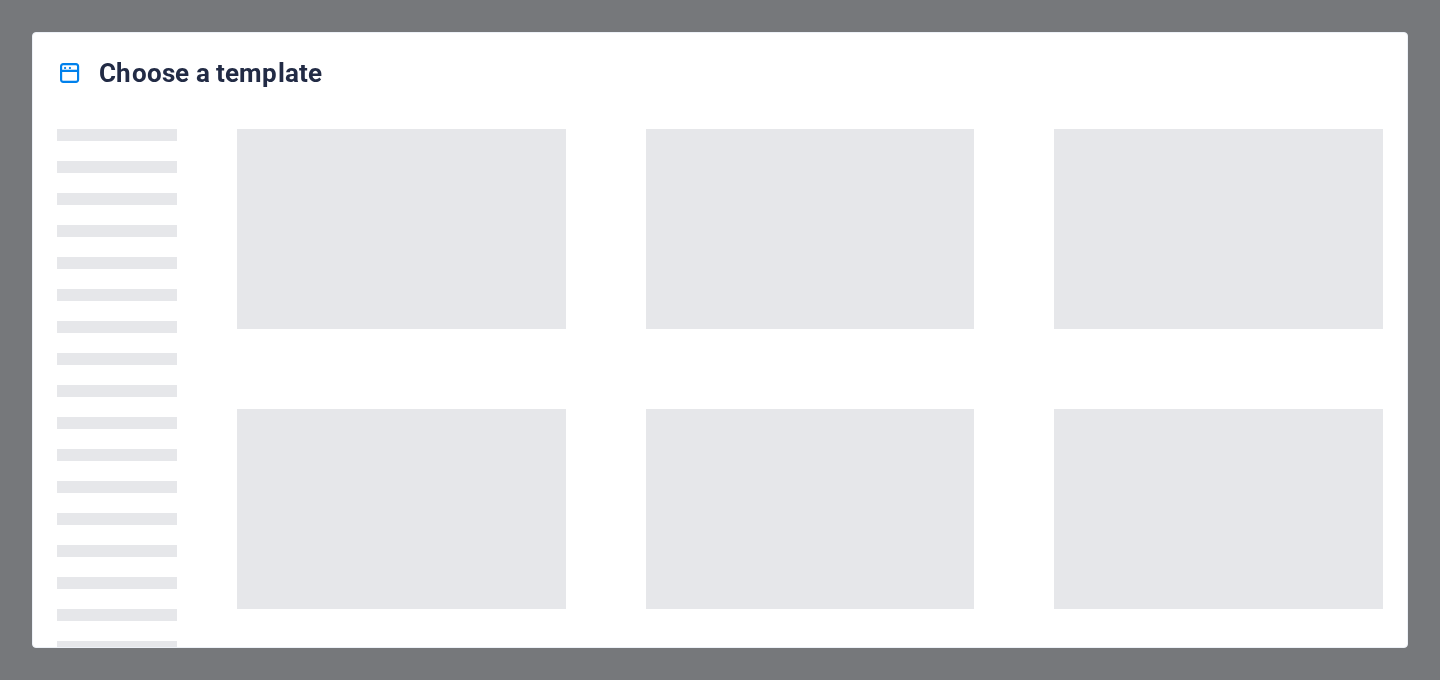 scroll, scrollTop: 0, scrollLeft: 0, axis: both 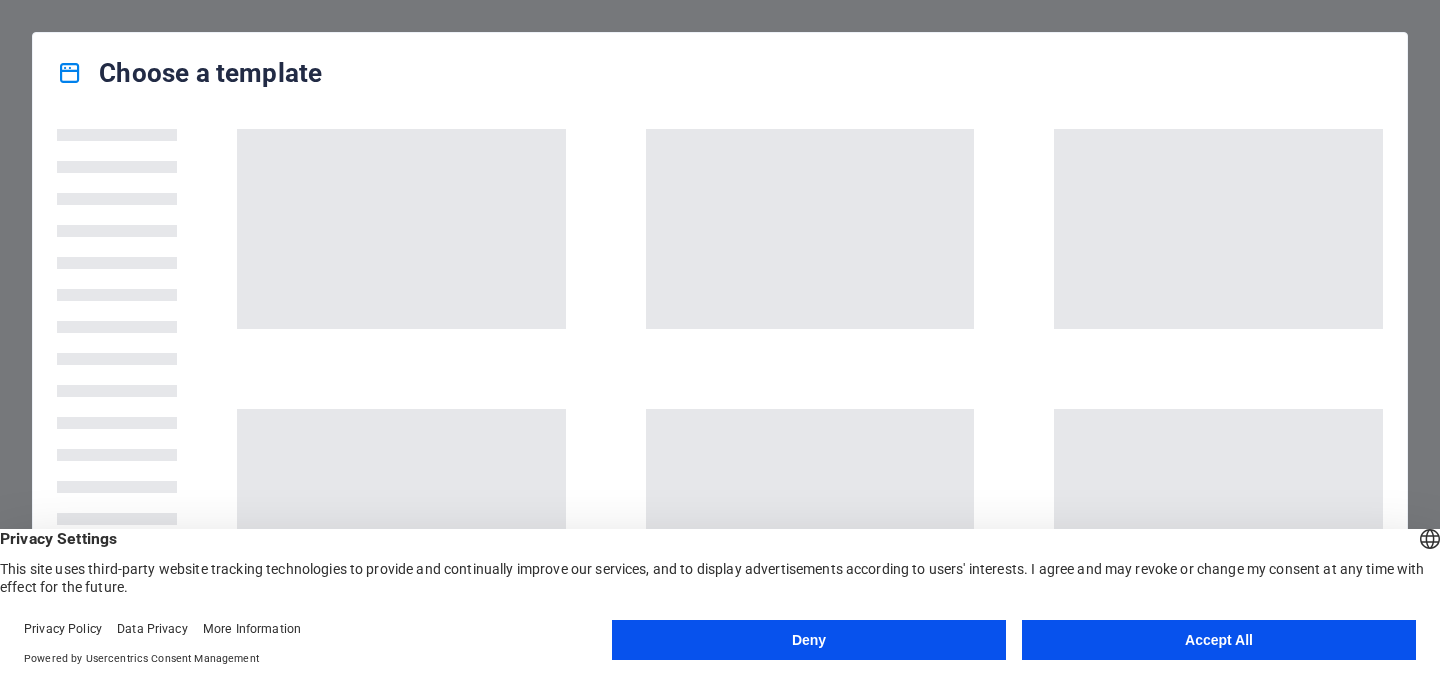 click on "Accept All" at bounding box center (1219, 640) 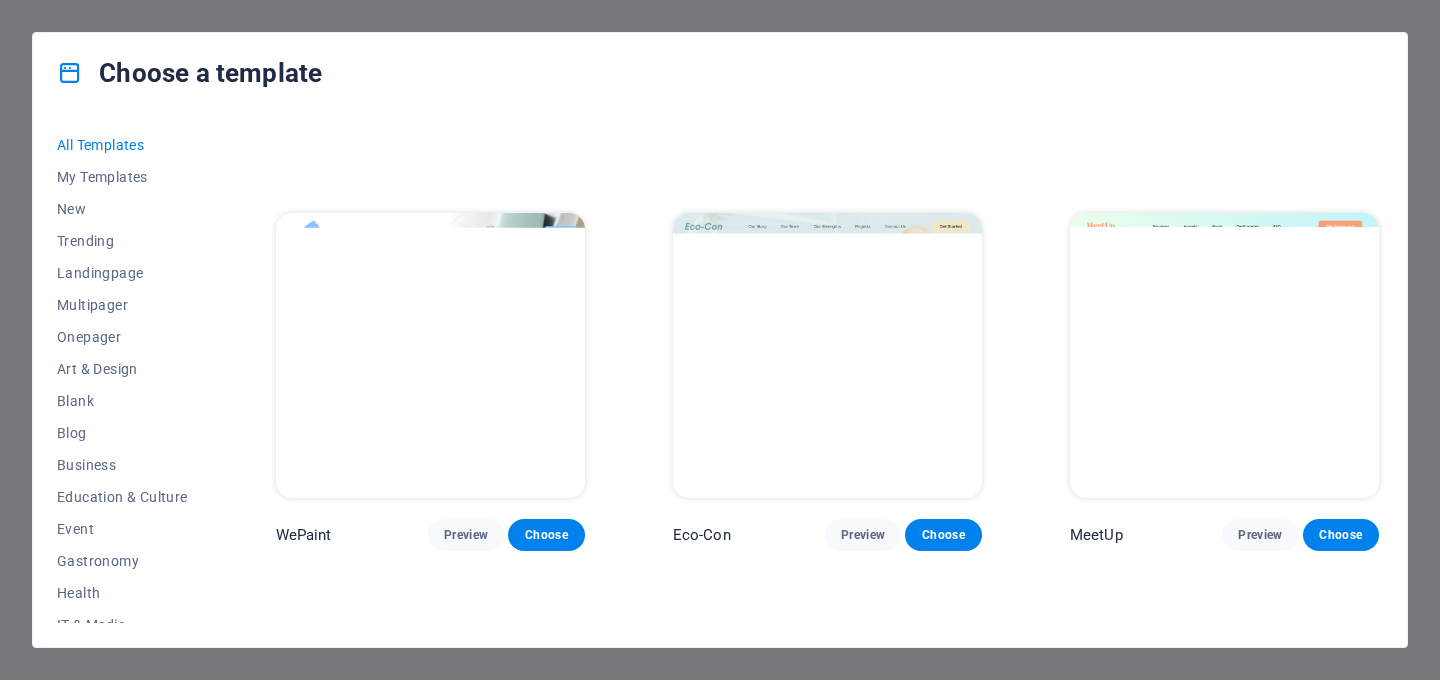 scroll, scrollTop: 1612, scrollLeft: 0, axis: vertical 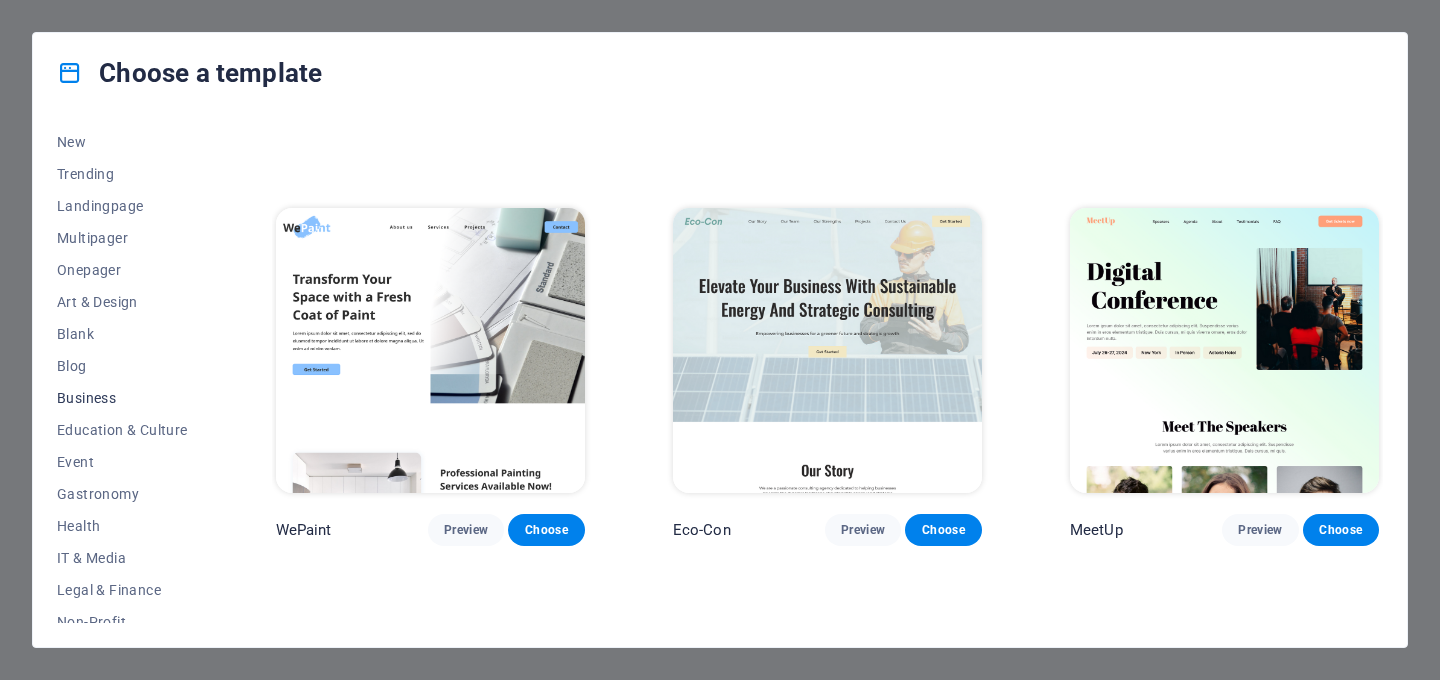 click on "Business" at bounding box center (122, 398) 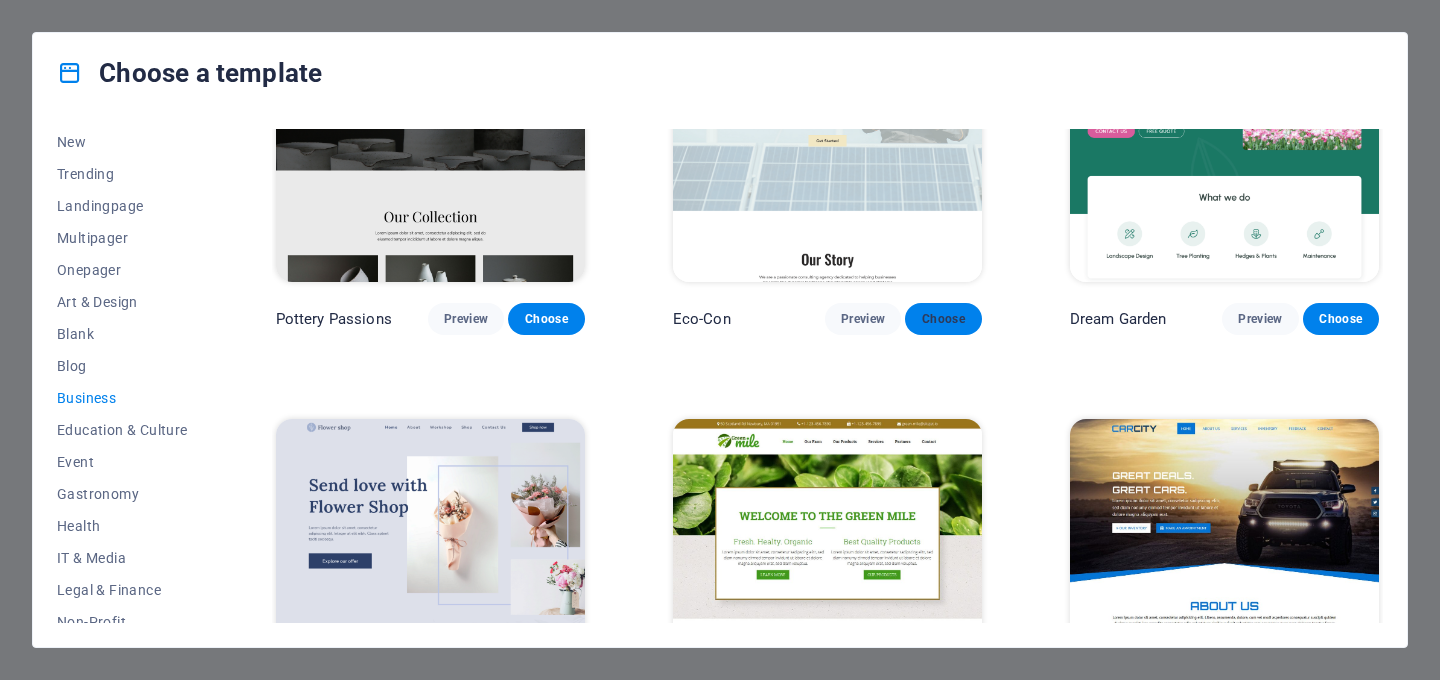 scroll, scrollTop: 129, scrollLeft: 0, axis: vertical 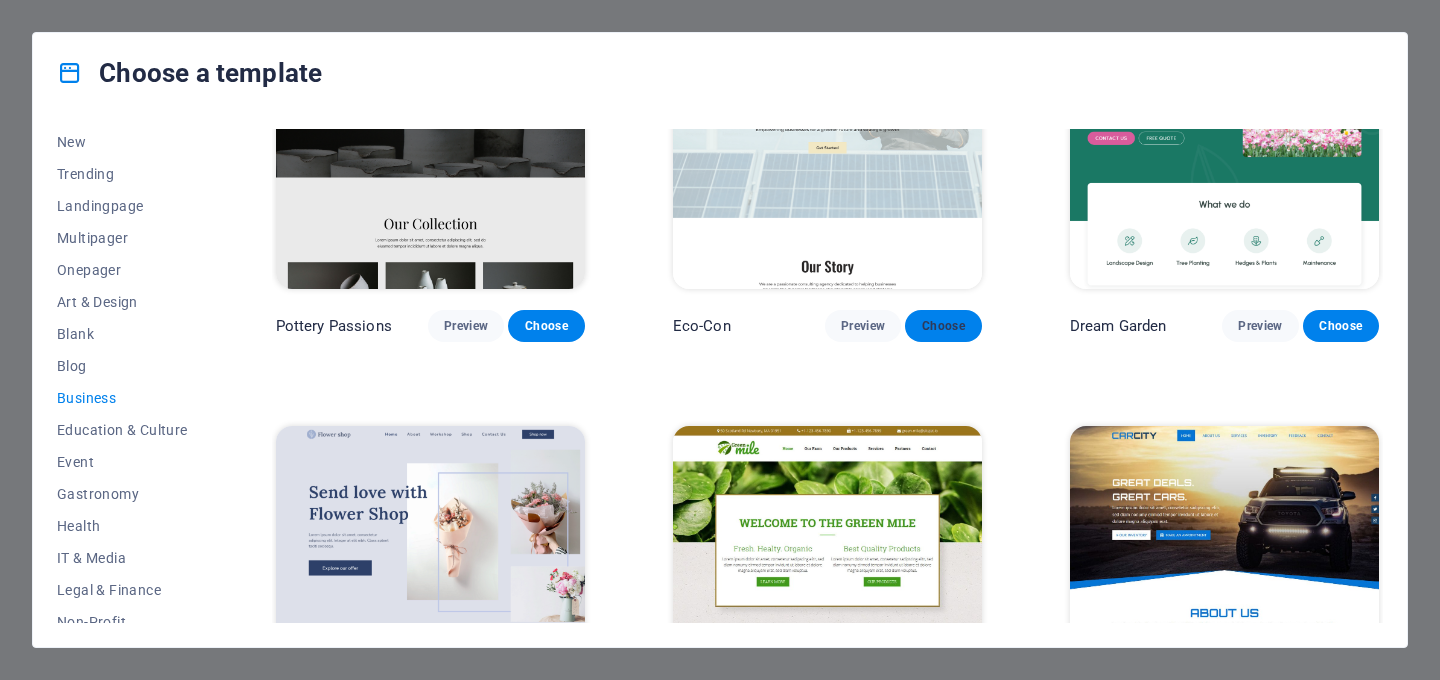click on "Choose" at bounding box center [943, 326] 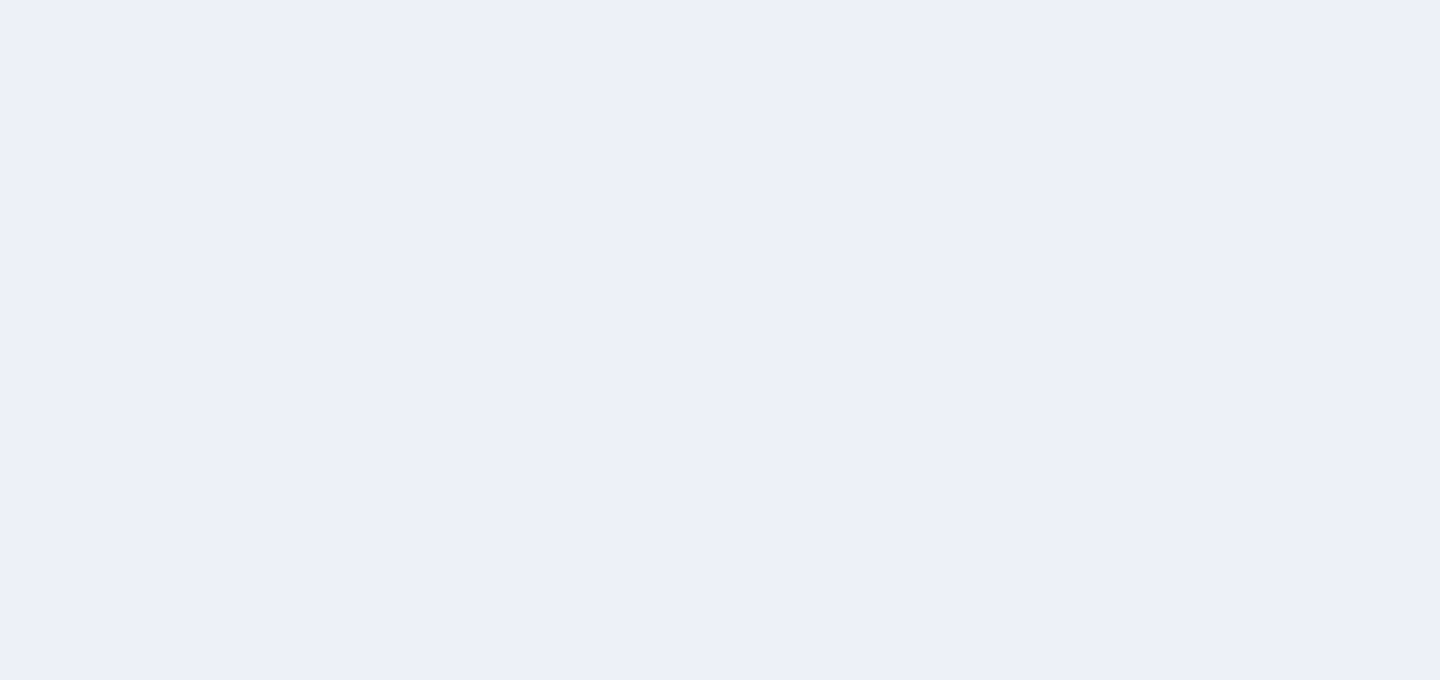 scroll, scrollTop: 0, scrollLeft: 0, axis: both 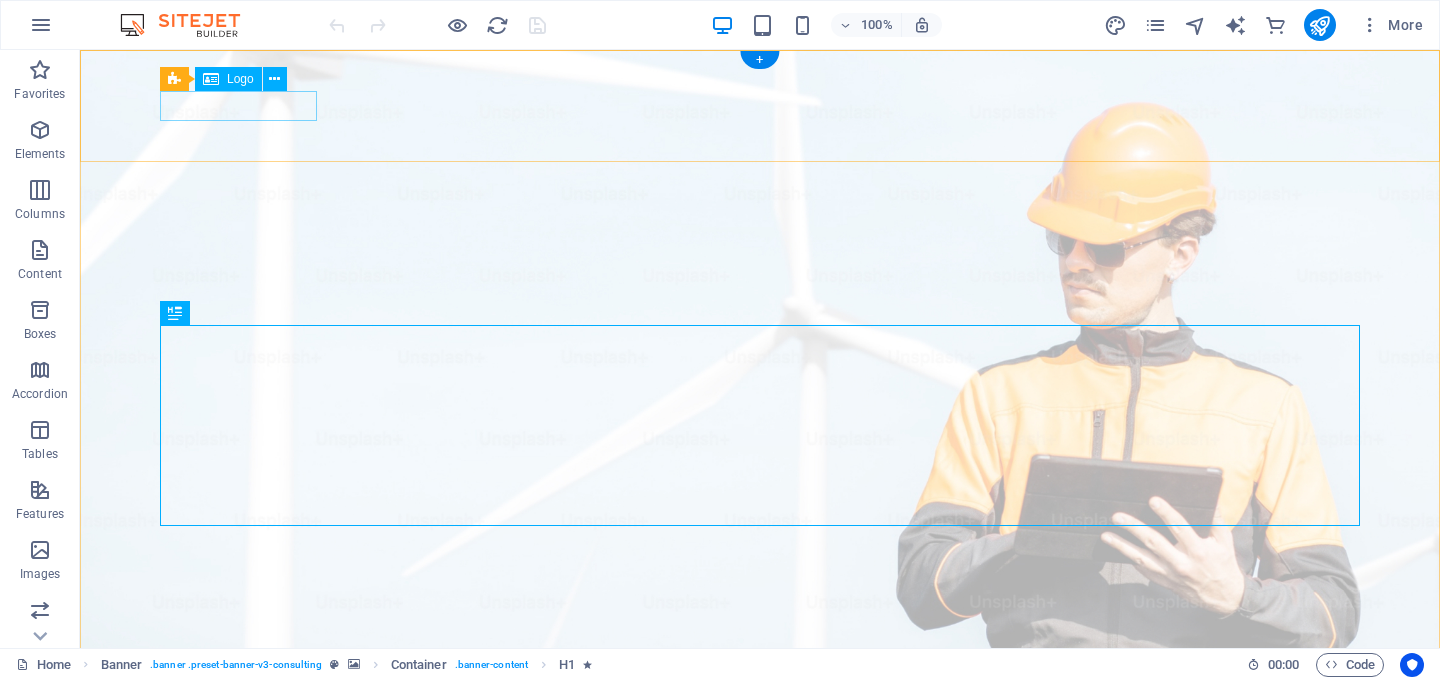 click at bounding box center [760, 997] 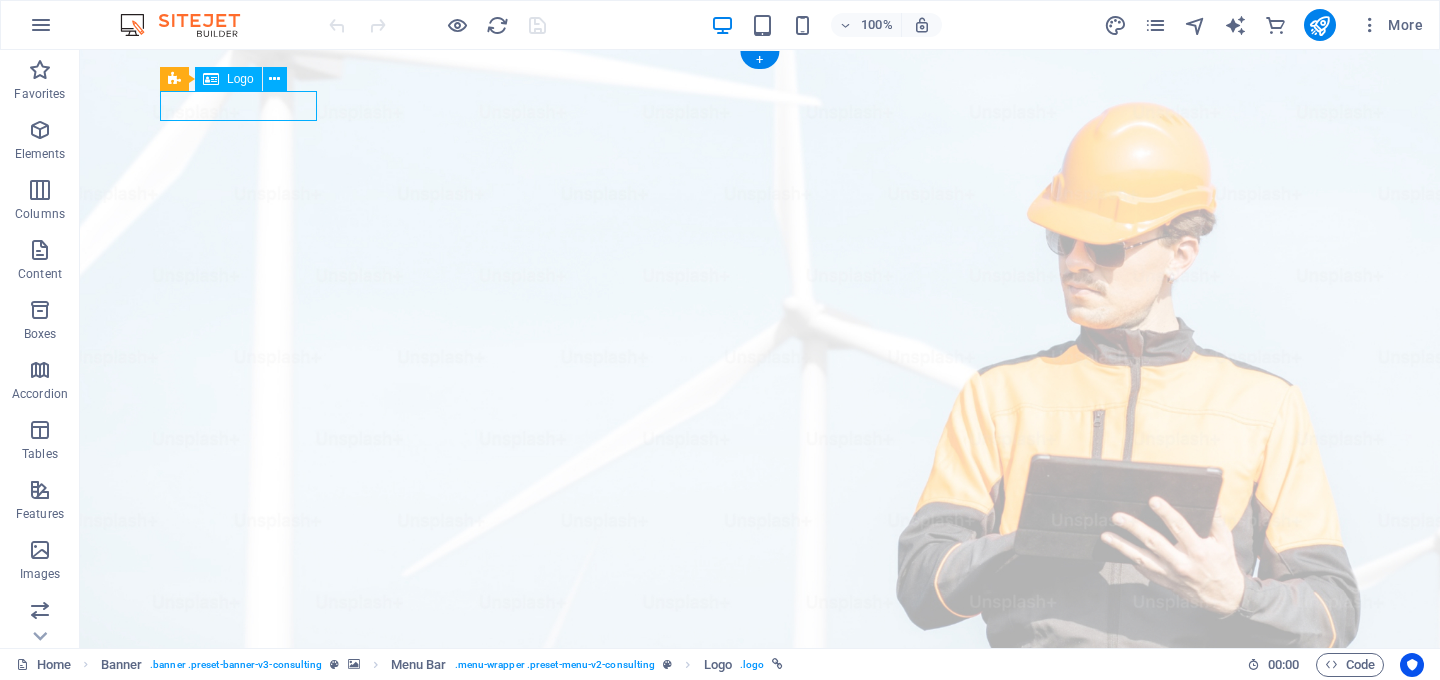 click at bounding box center [760, 997] 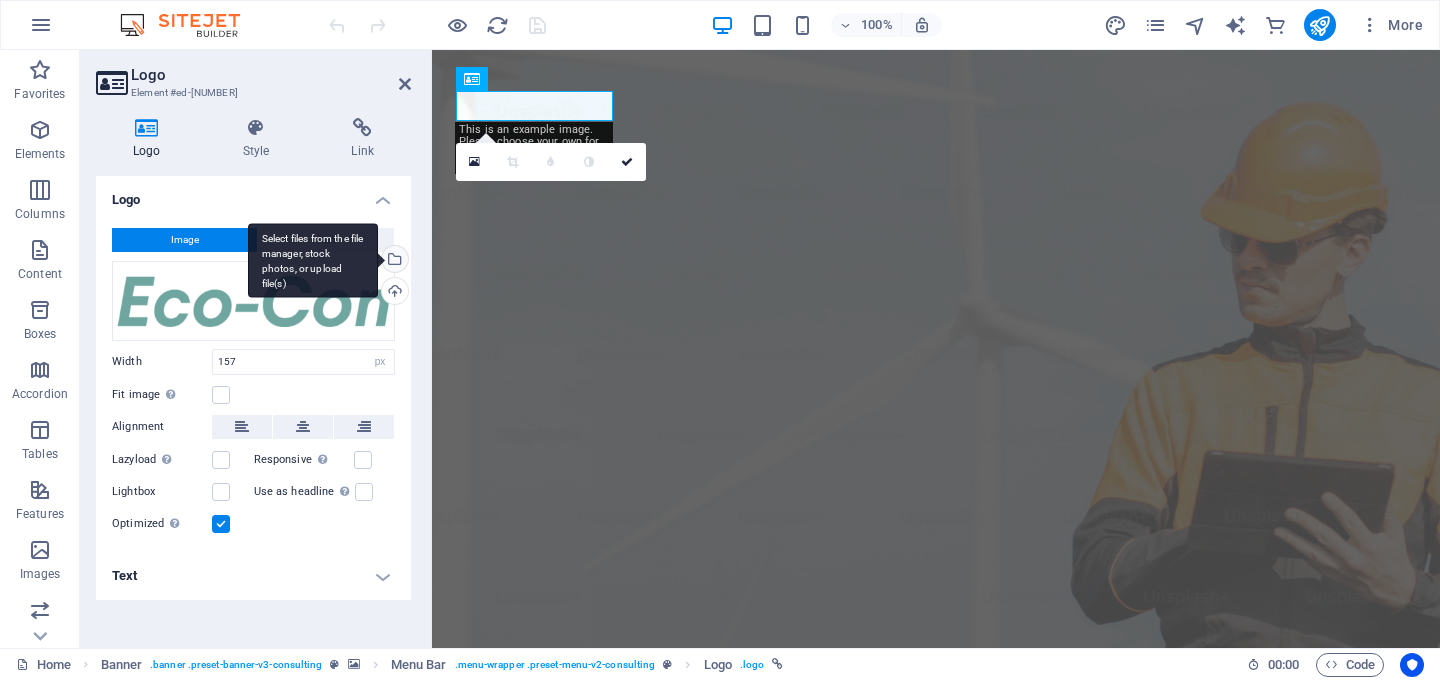 click on "Select files from the file manager, stock photos, or upload file(s)" at bounding box center [393, 261] 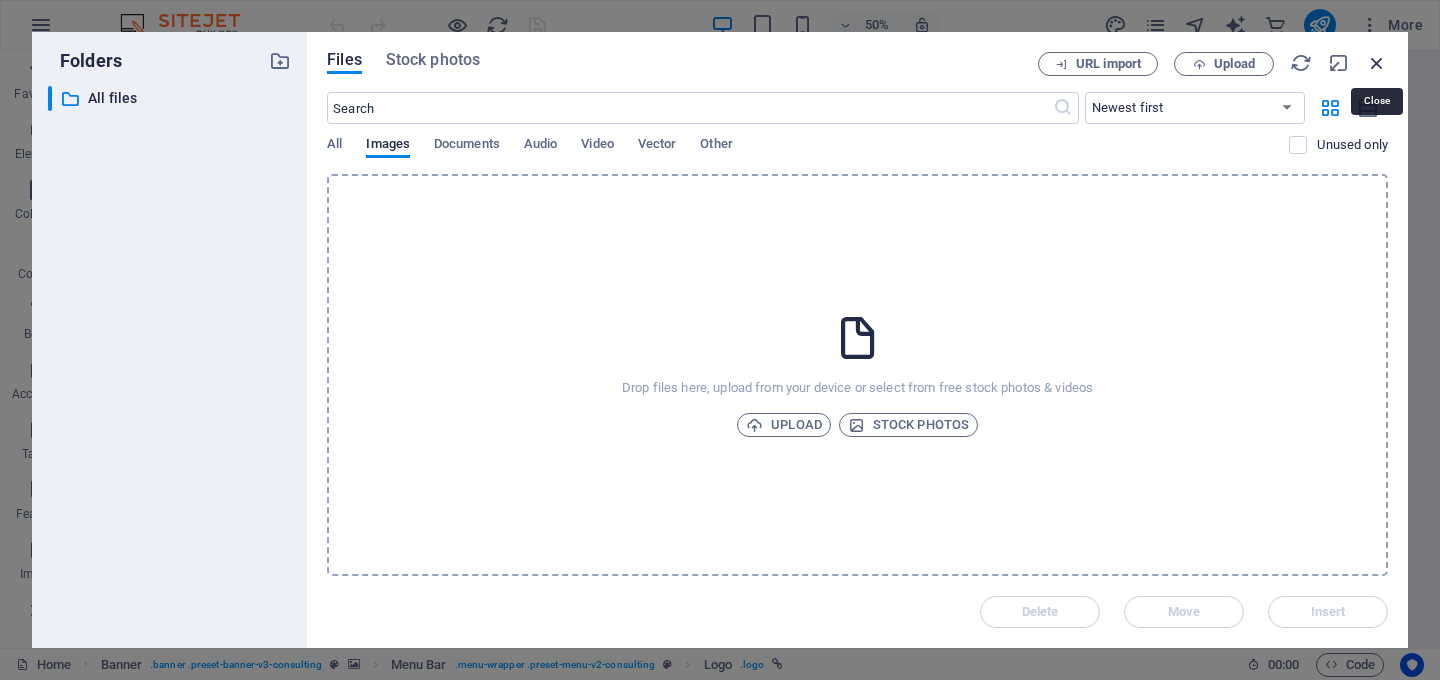 click at bounding box center (1377, 63) 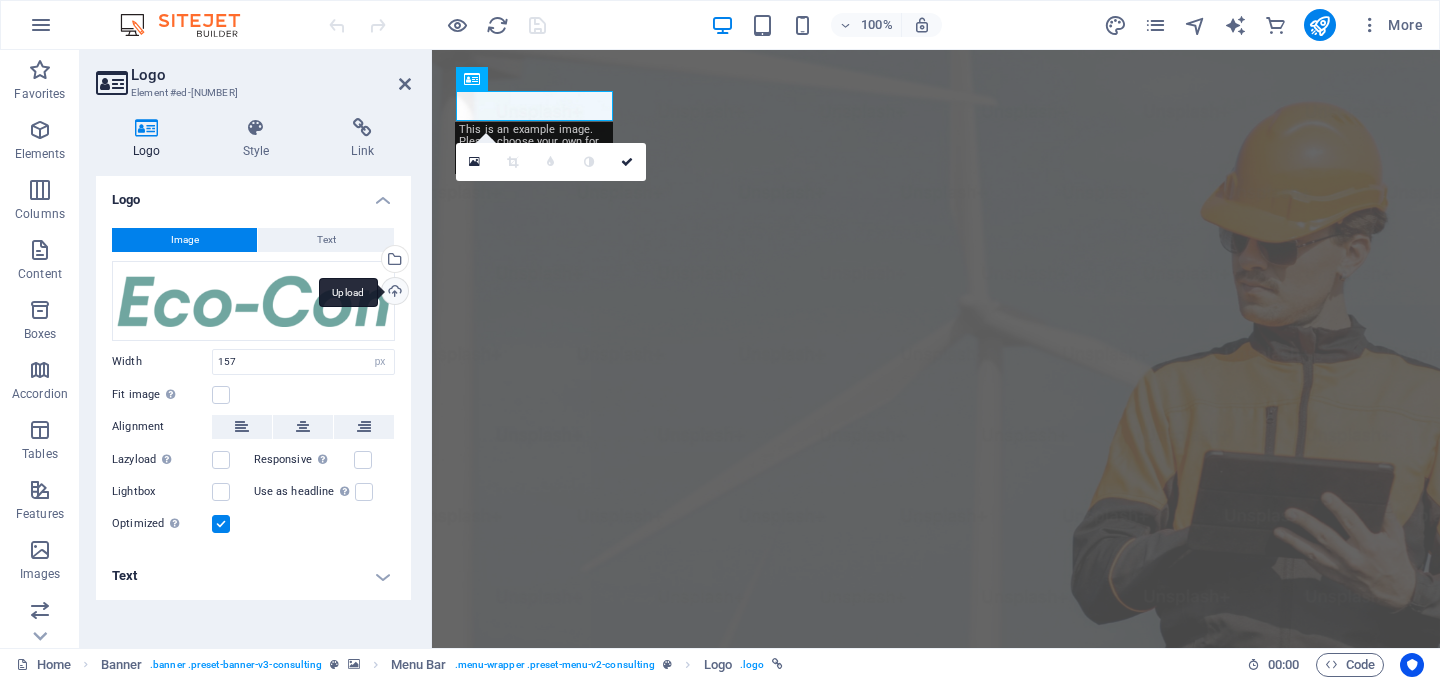 click on "Upload" at bounding box center (393, 293) 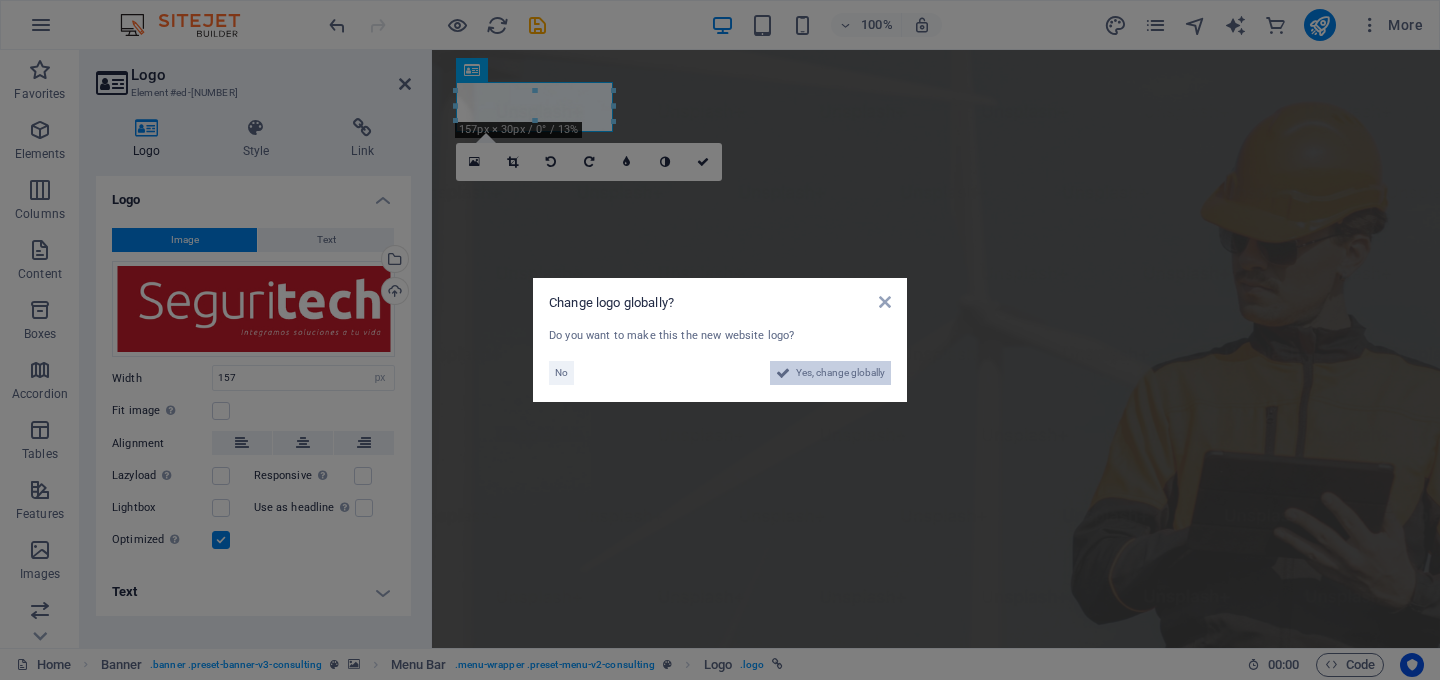 click on "Yes, change globally" at bounding box center (840, 373) 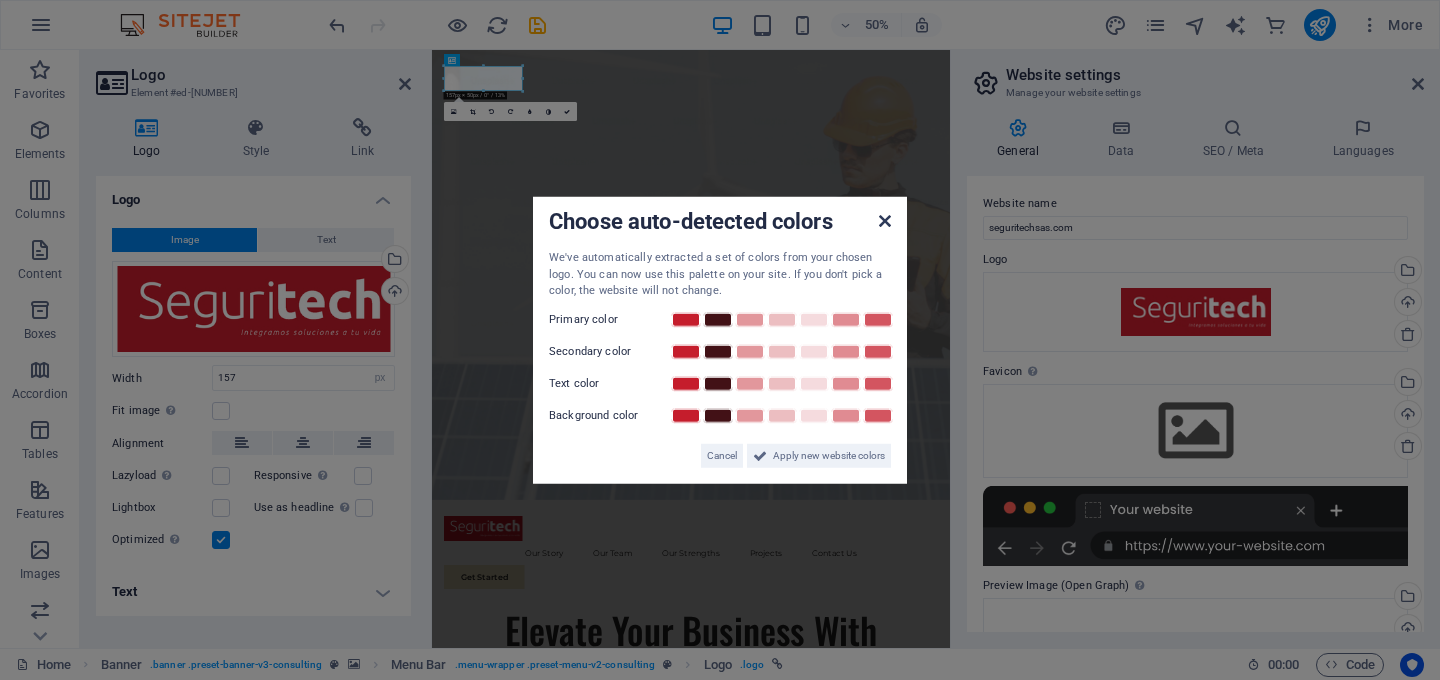 click at bounding box center [885, 221] 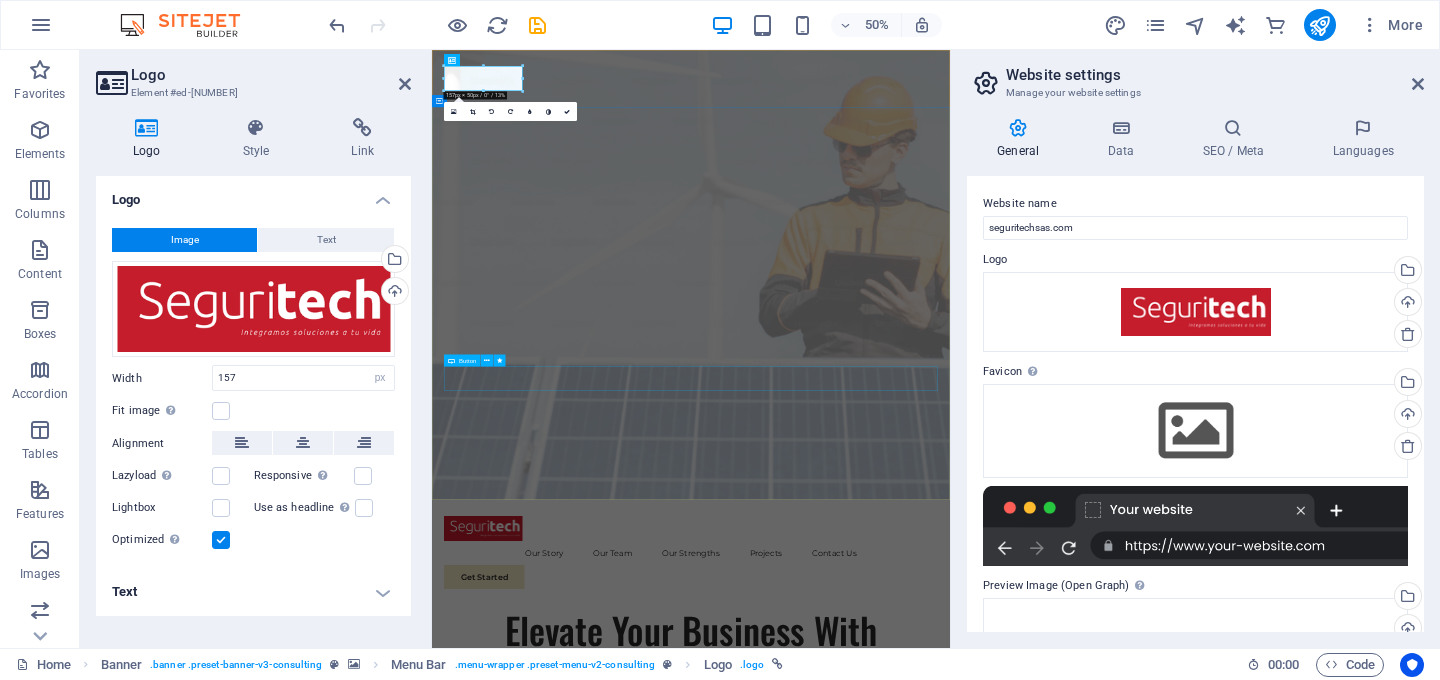 click on "Get Started" at bounding box center (950, 1592) 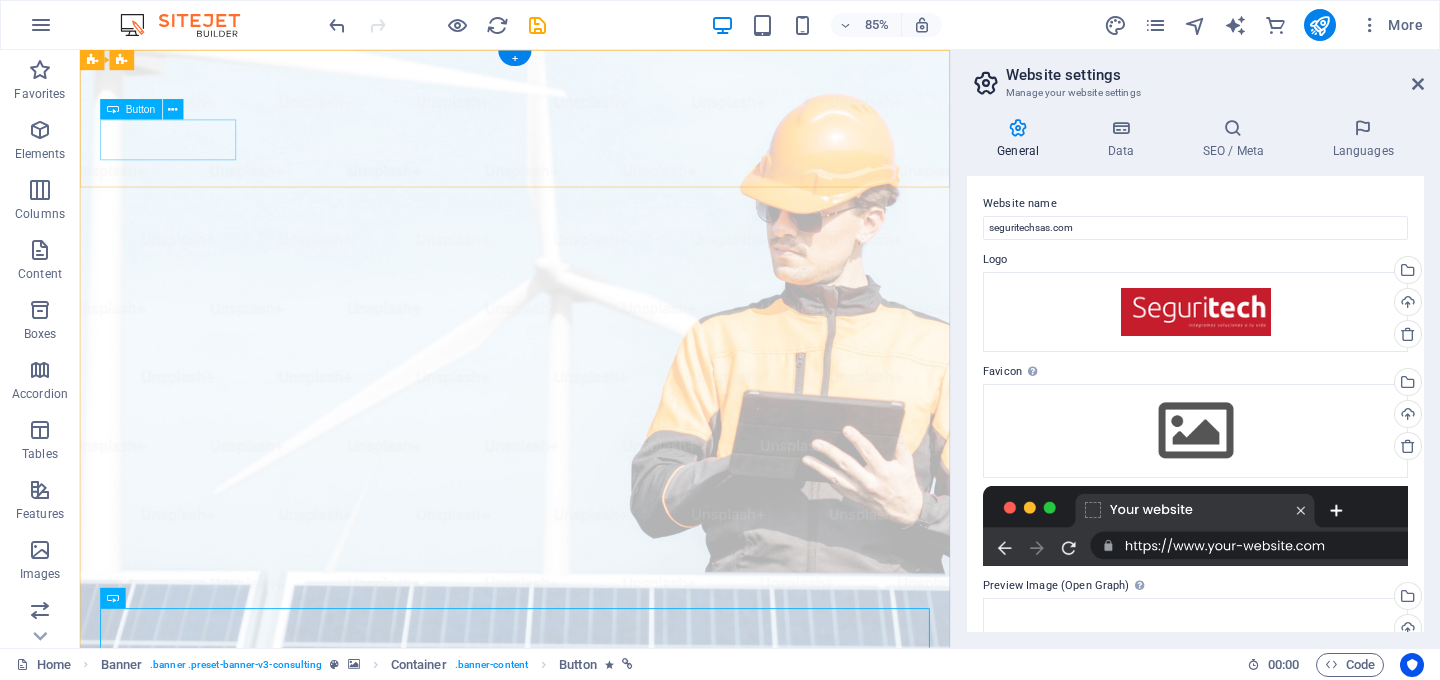 click on "Get Started" at bounding box center (592, 1104) 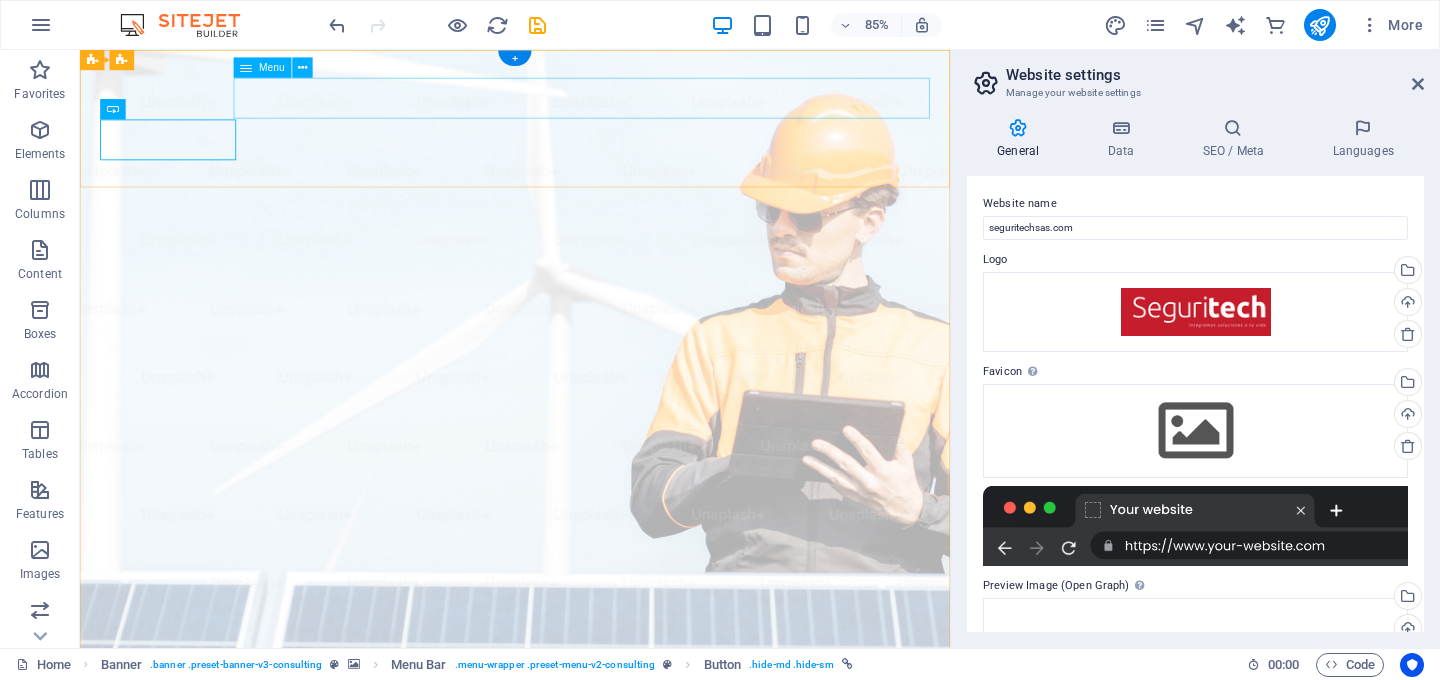 click on "Our Story Our Team Our Strengths Projects Contact Us" at bounding box center (592, 1056) 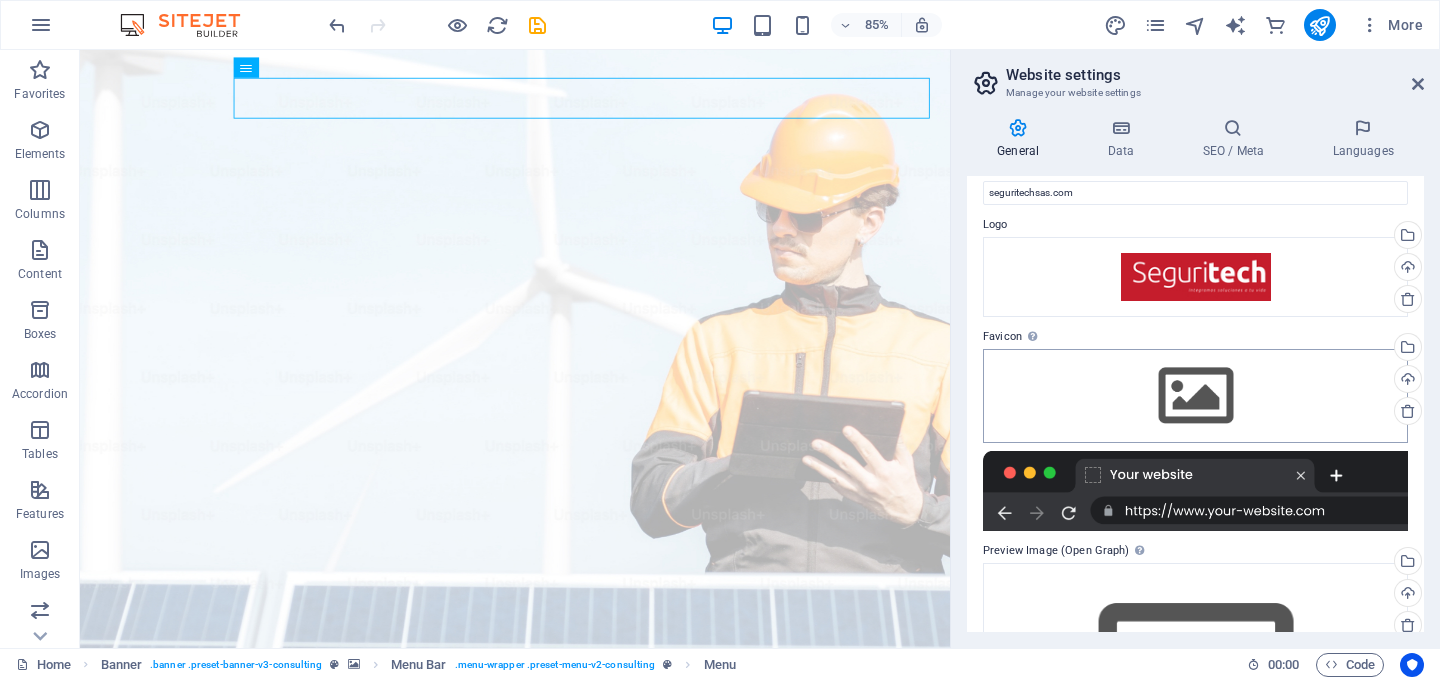 scroll, scrollTop: 24, scrollLeft: 0, axis: vertical 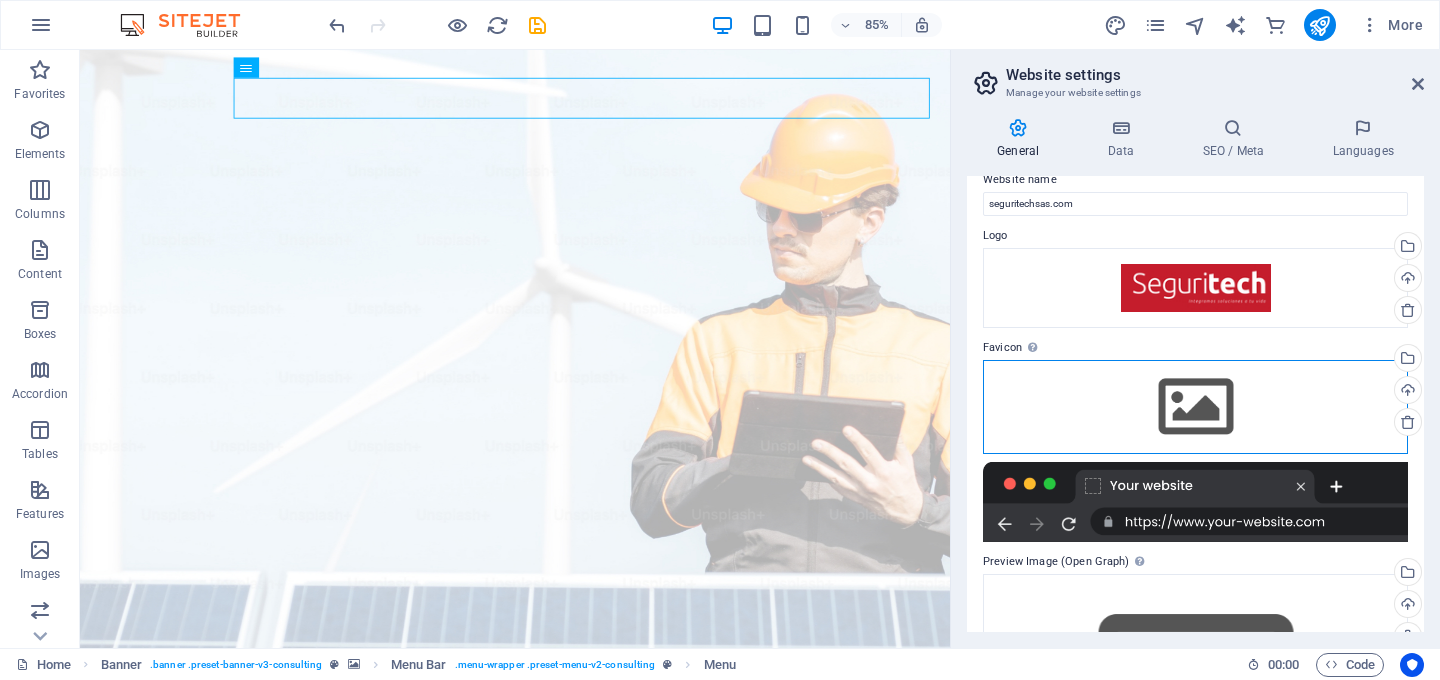 click on "Drag files here, click to choose files or select files from Files or our free stock photos & videos" at bounding box center [1195, 407] 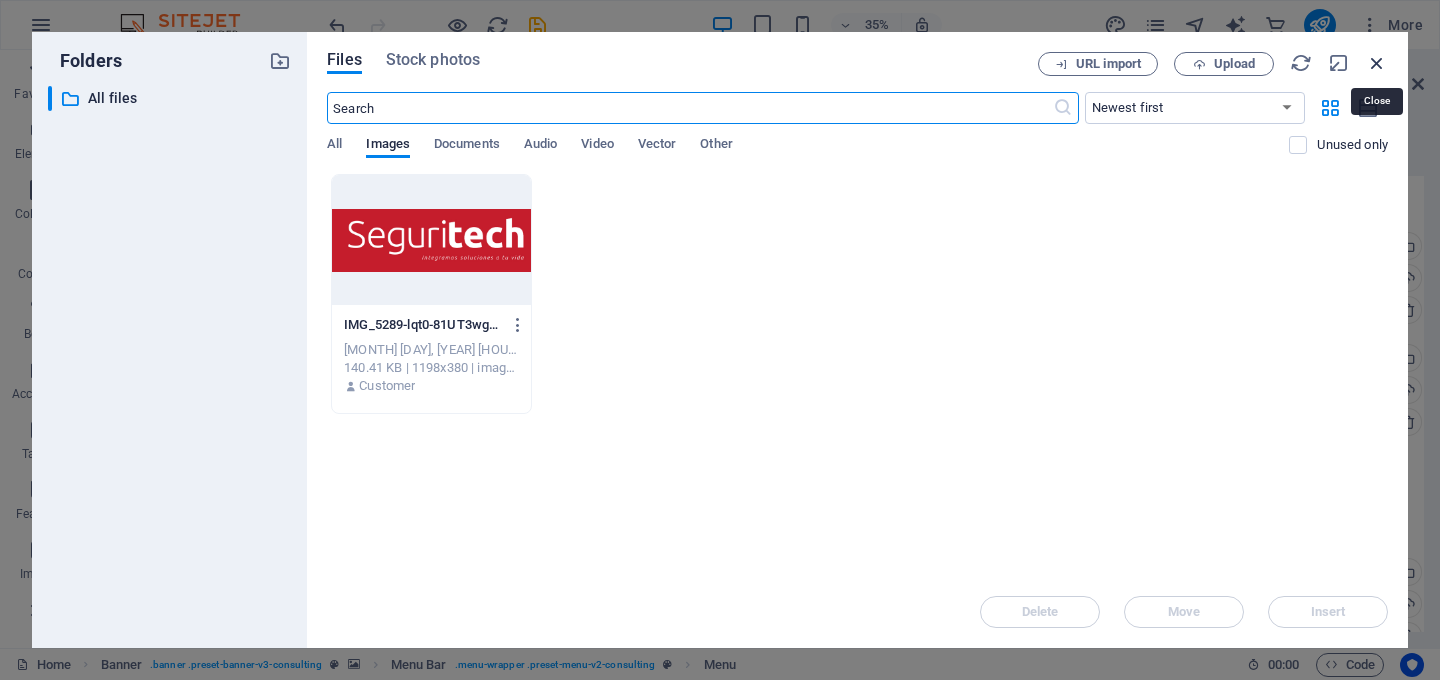 click at bounding box center (1377, 63) 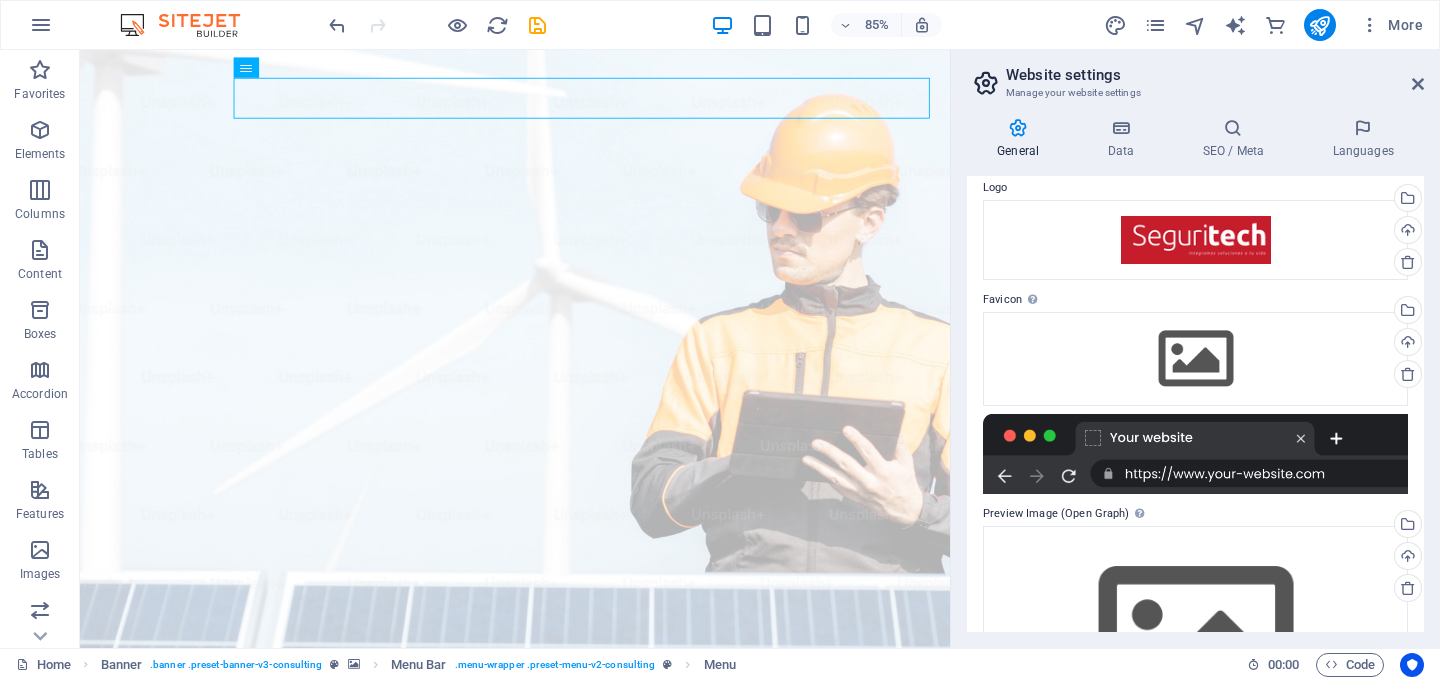 scroll, scrollTop: 57, scrollLeft: 0, axis: vertical 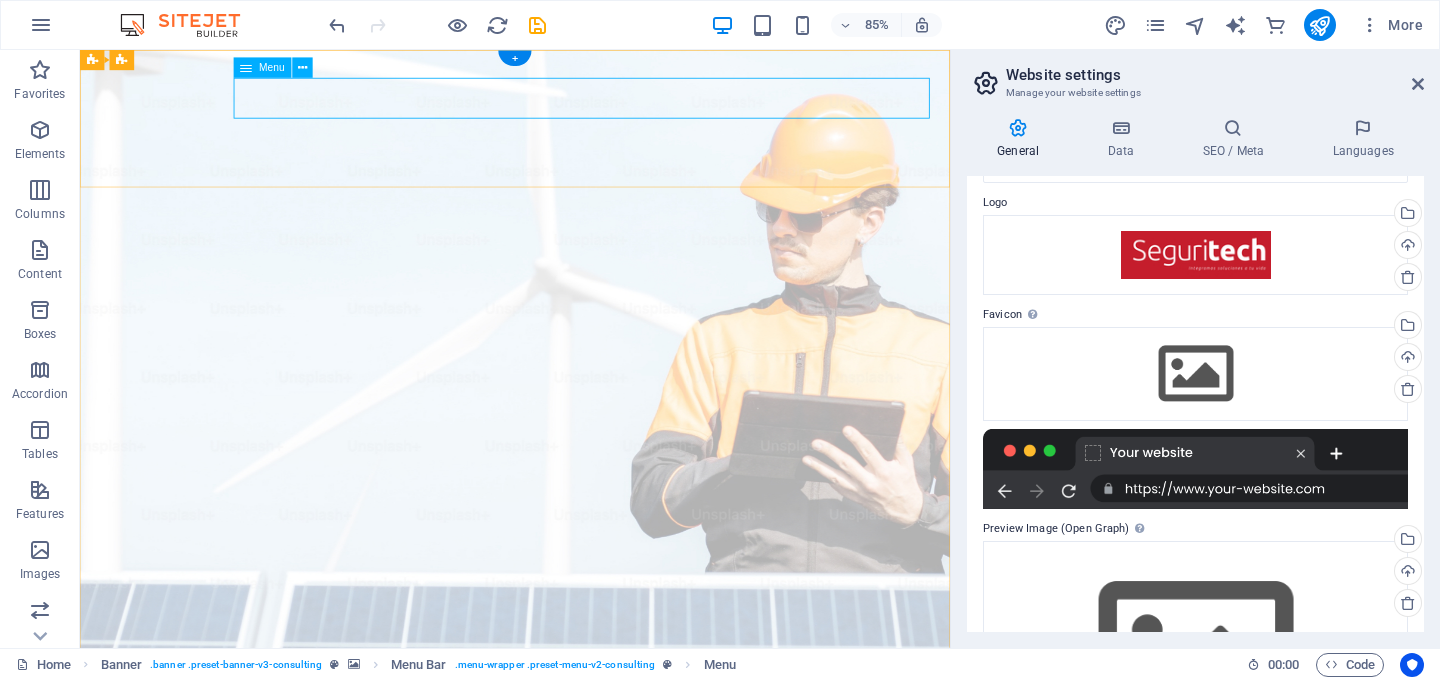 click on "Our Story Our Team Our Strengths Projects Contact Us" at bounding box center [592, 1056] 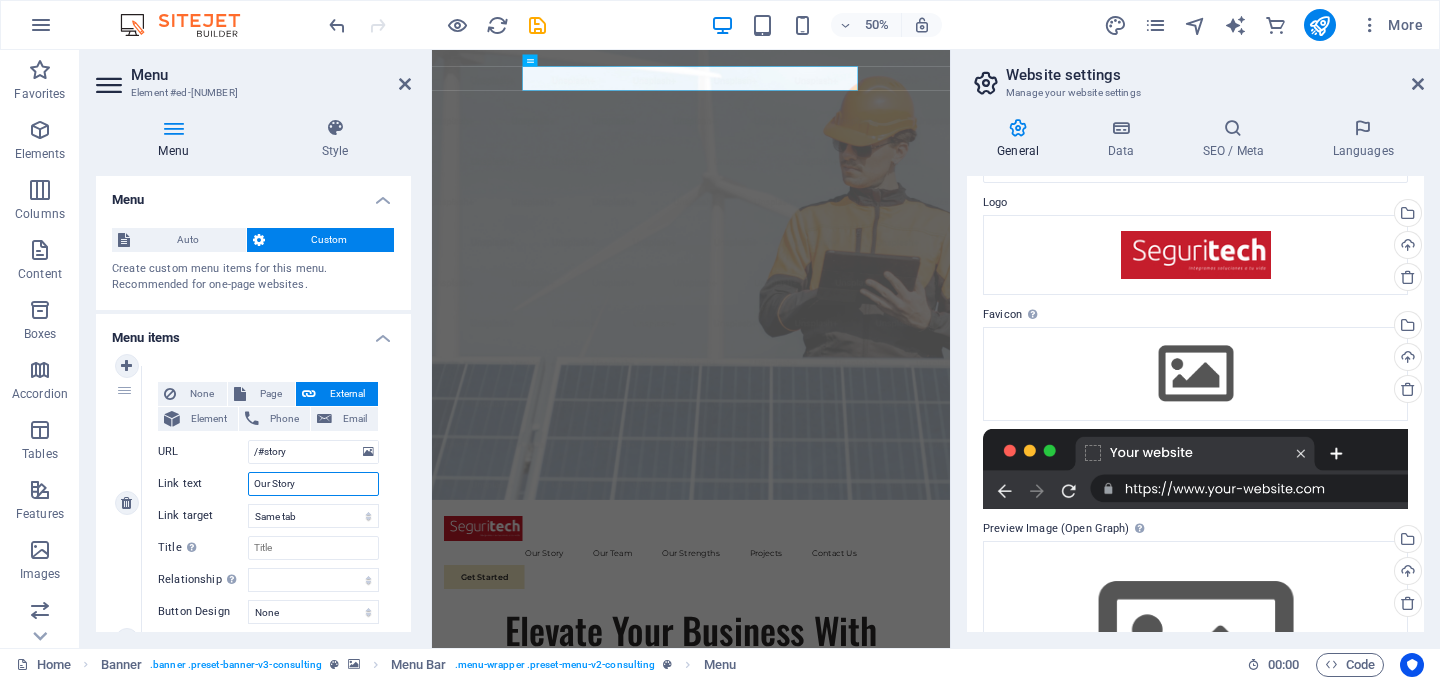 click on "Our Story" at bounding box center [313, 484] 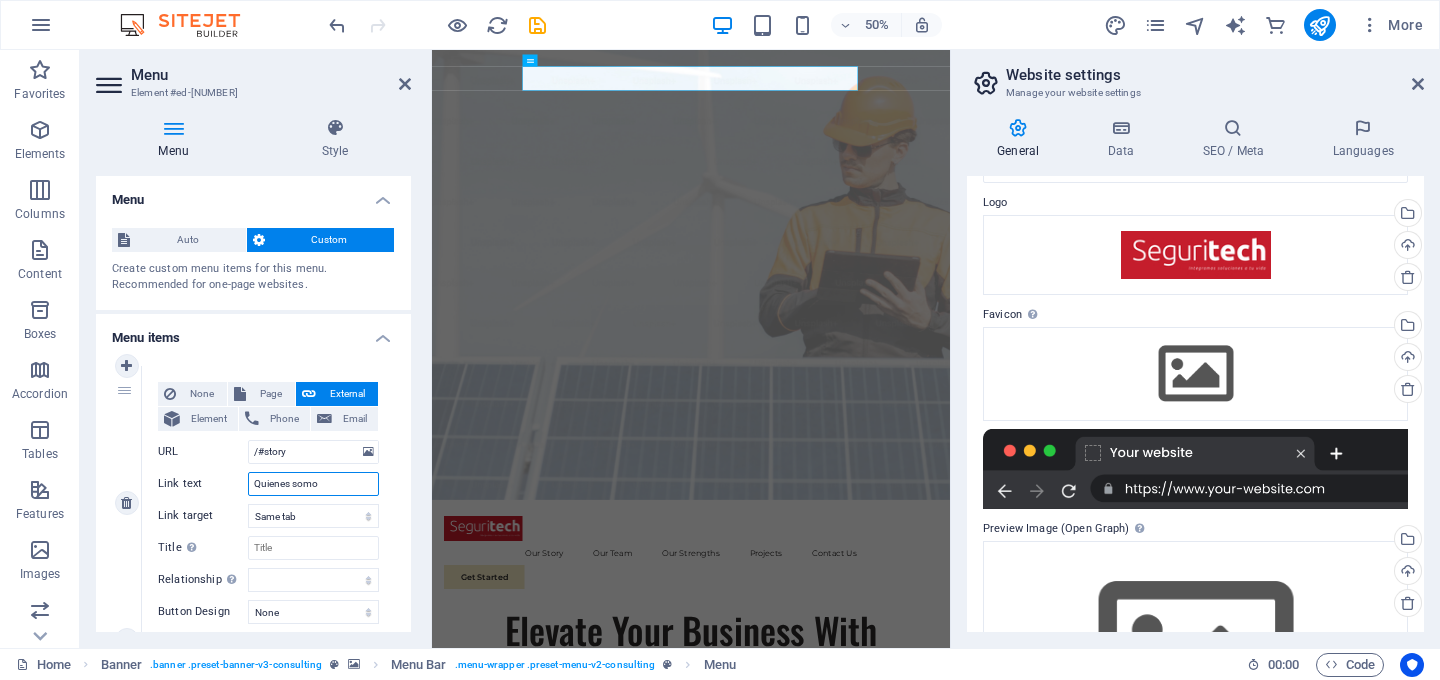 type on "Quienes somos" 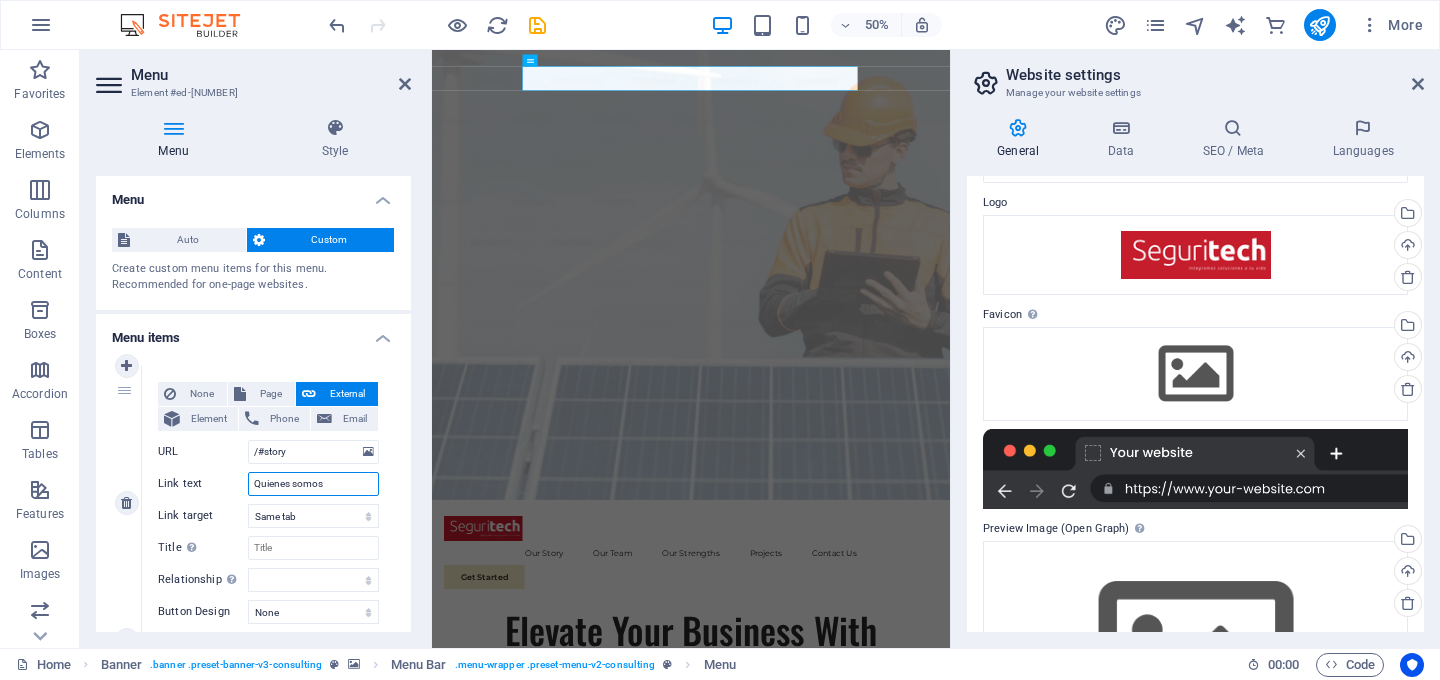select 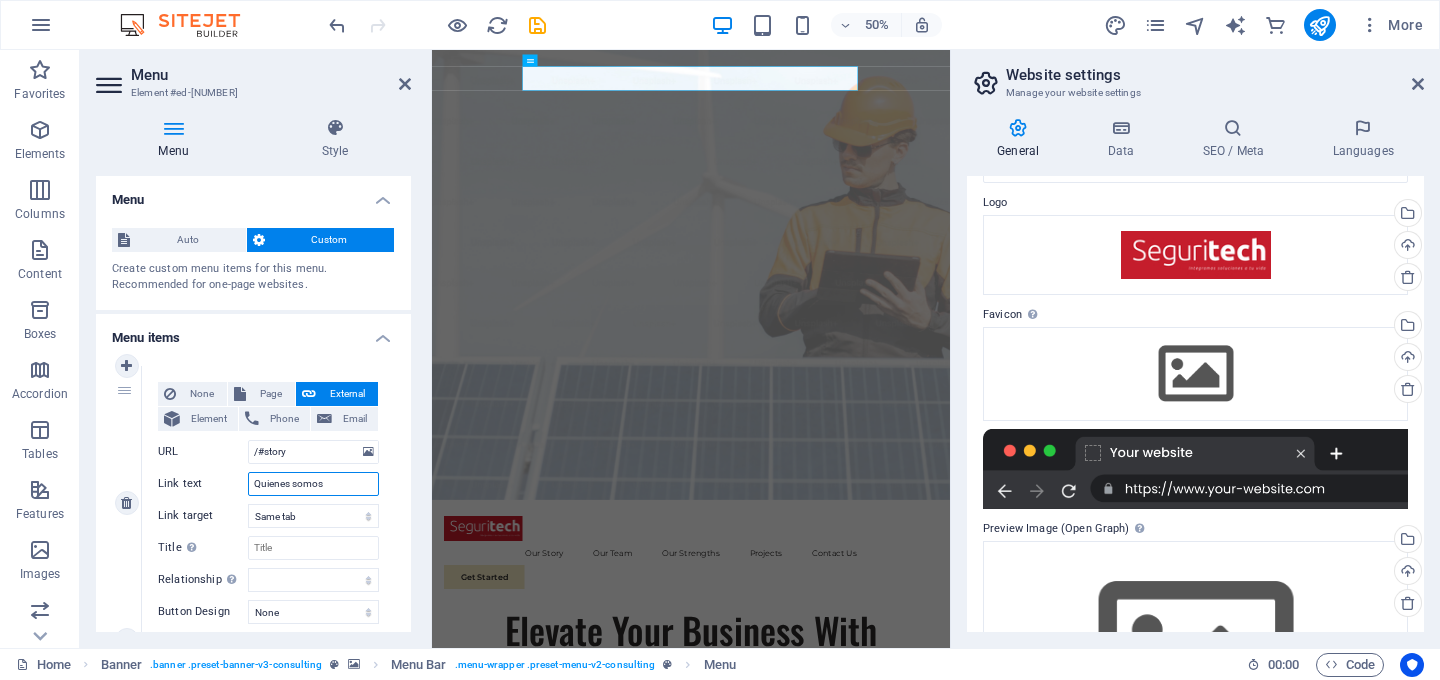 select 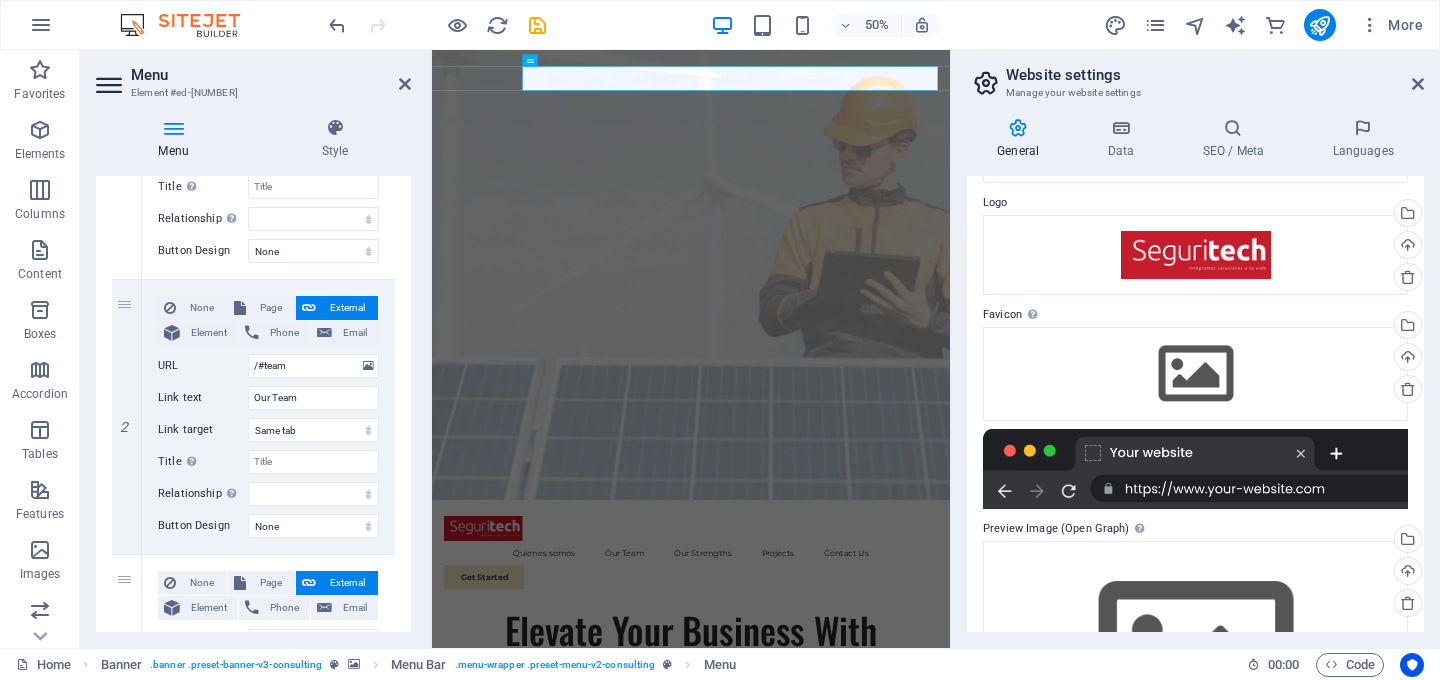 scroll, scrollTop: 374, scrollLeft: 0, axis: vertical 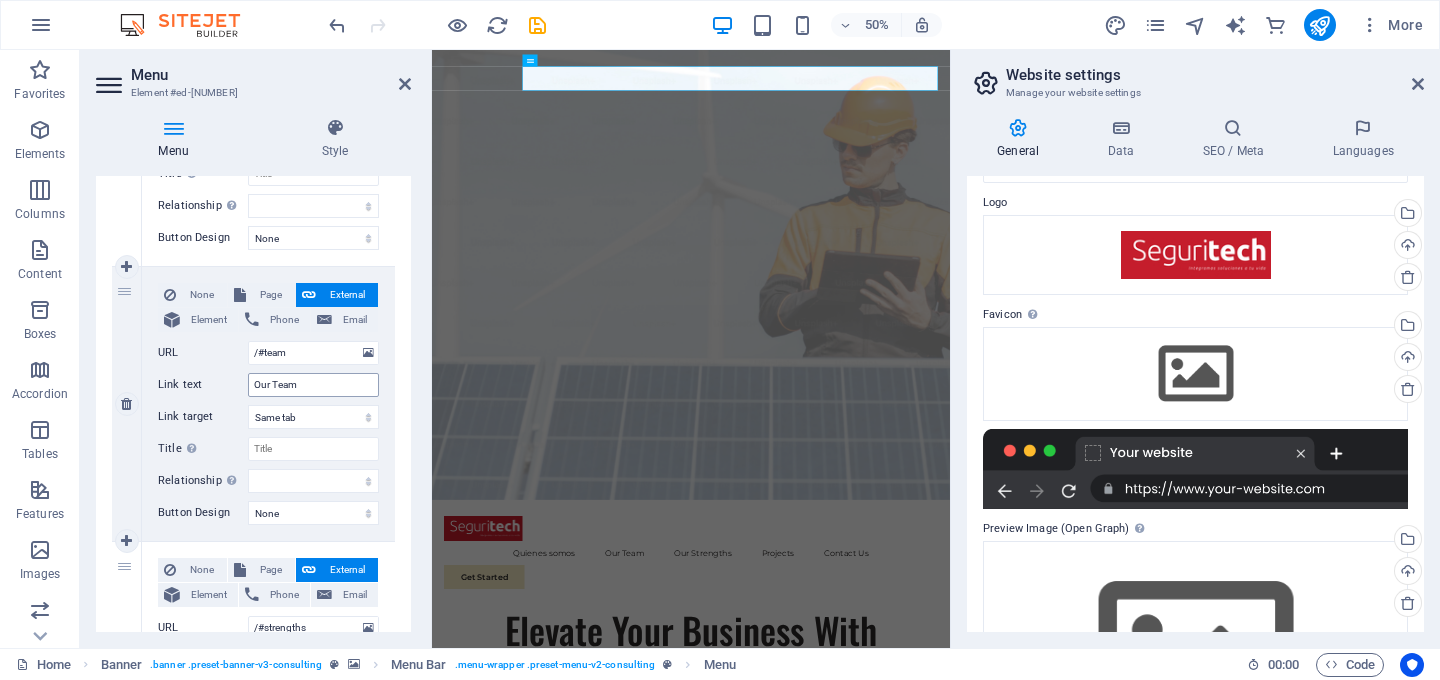 type on "Quienes somos" 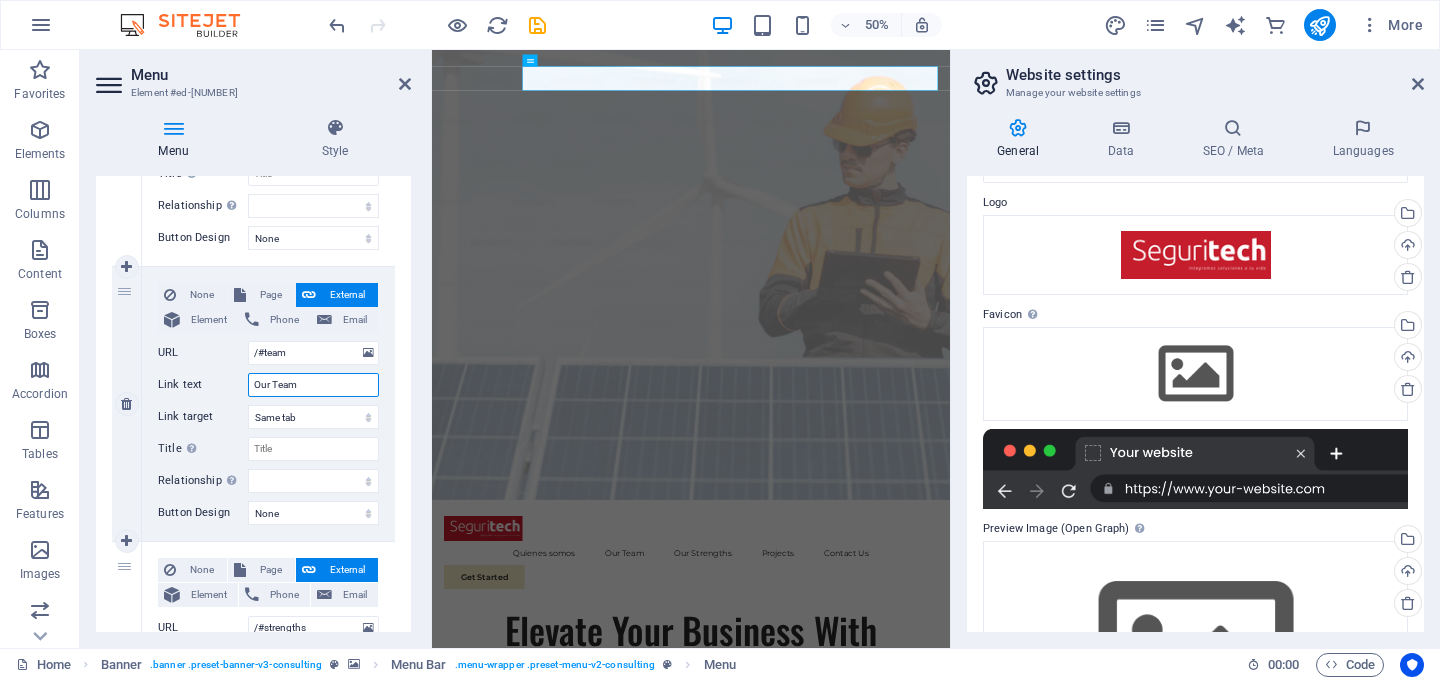 click on "Our Team" at bounding box center (313, 385) 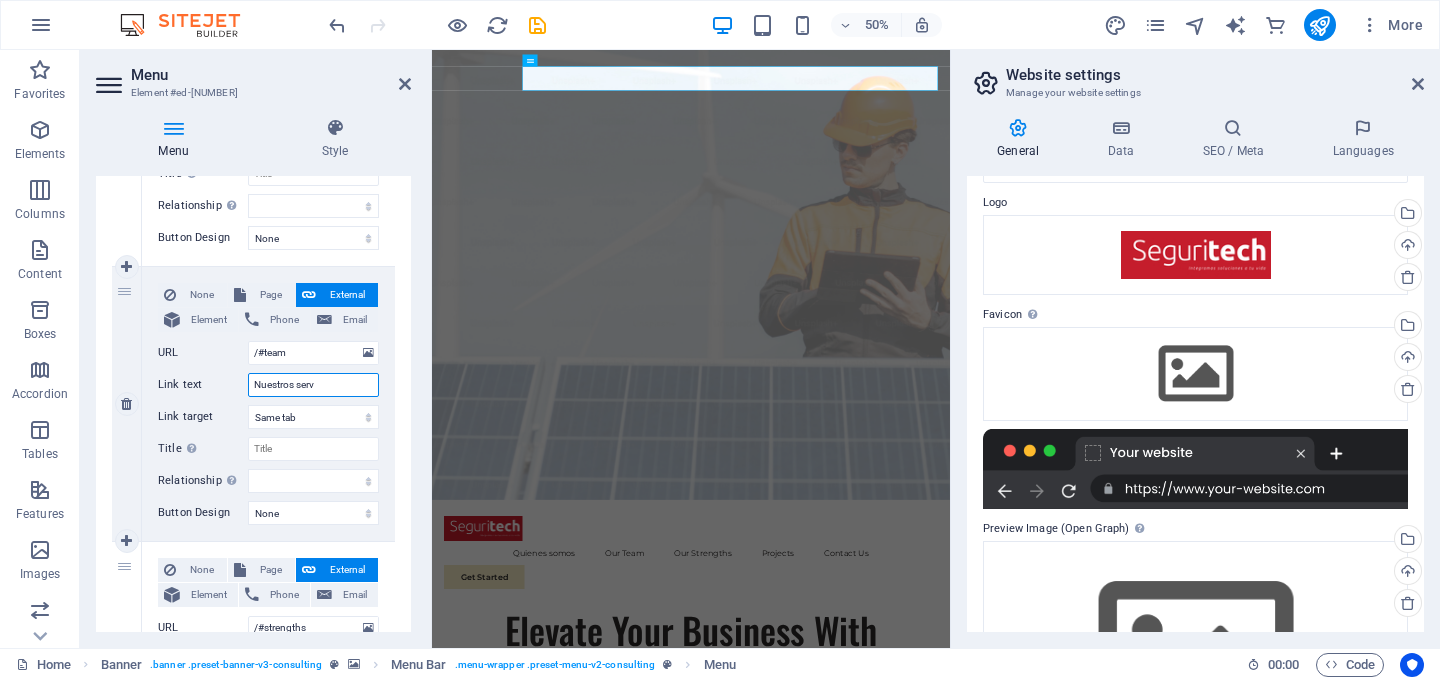 type on "Nuestros servi" 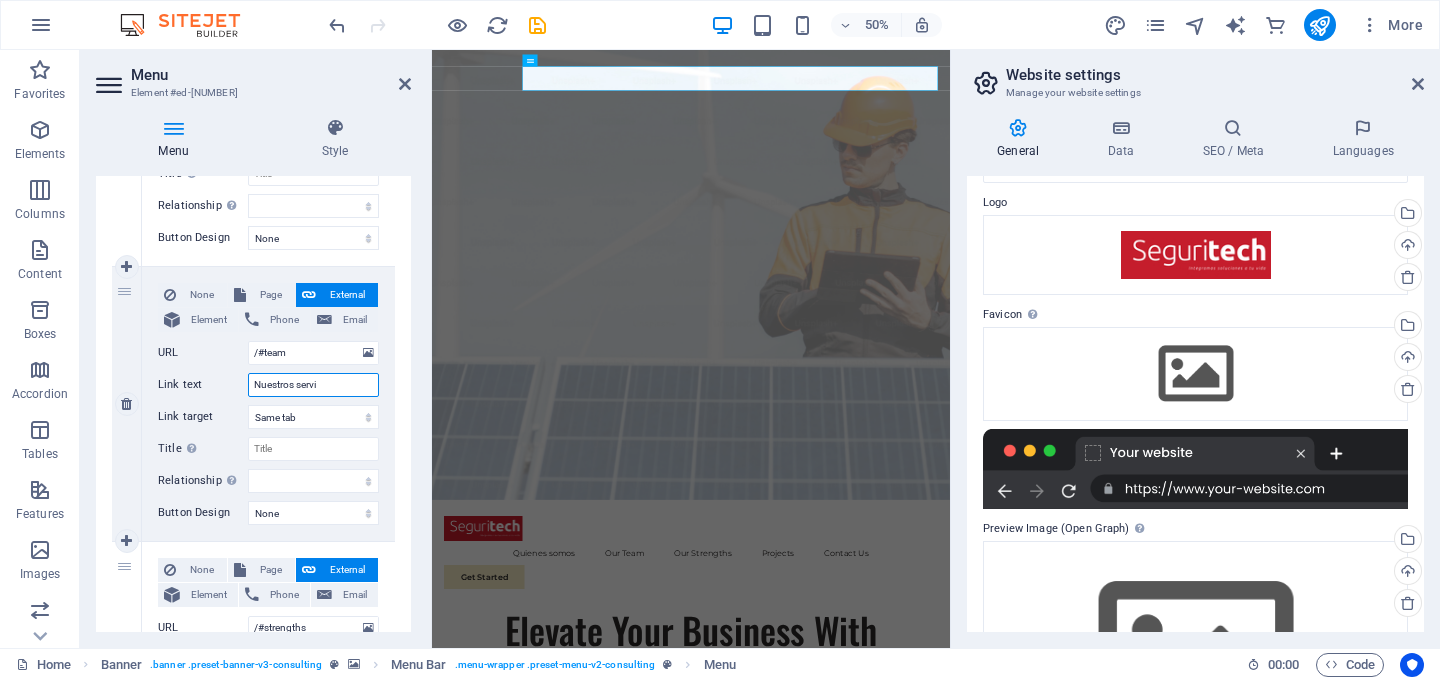 select 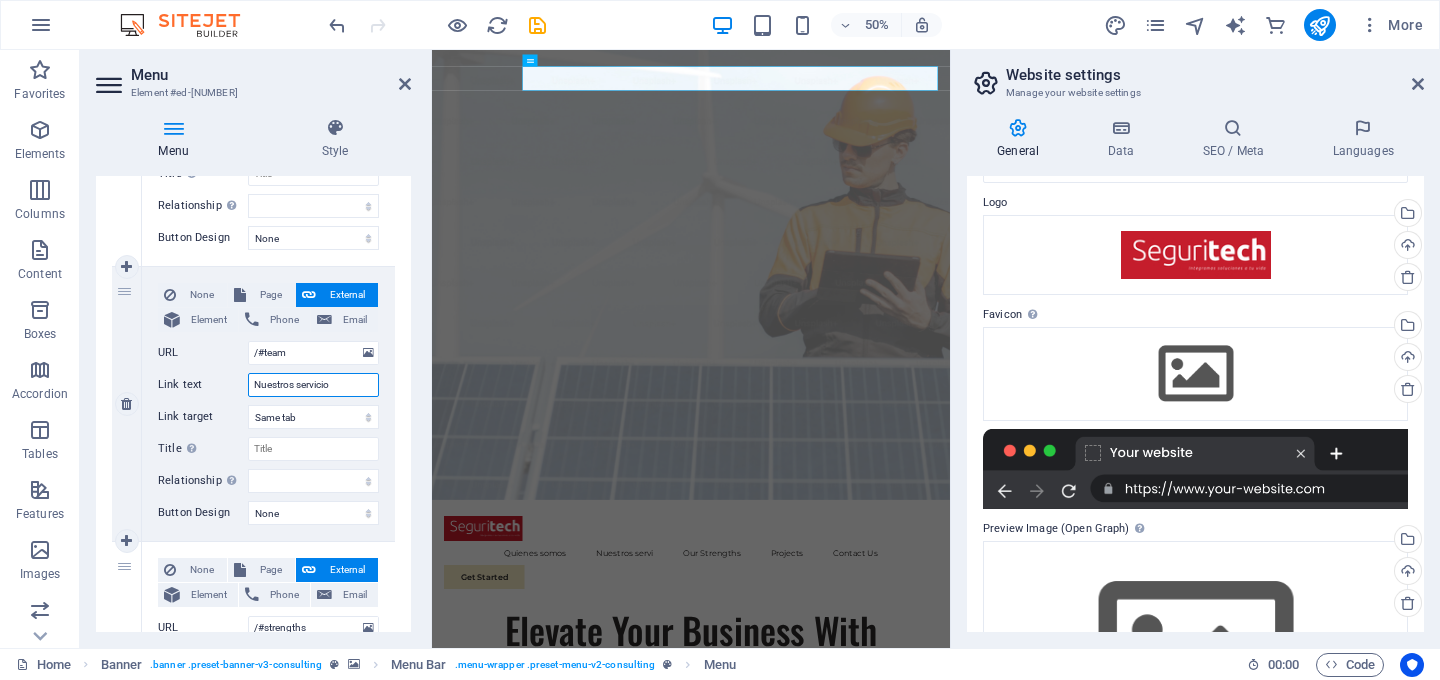 type on "Nuestros servicios" 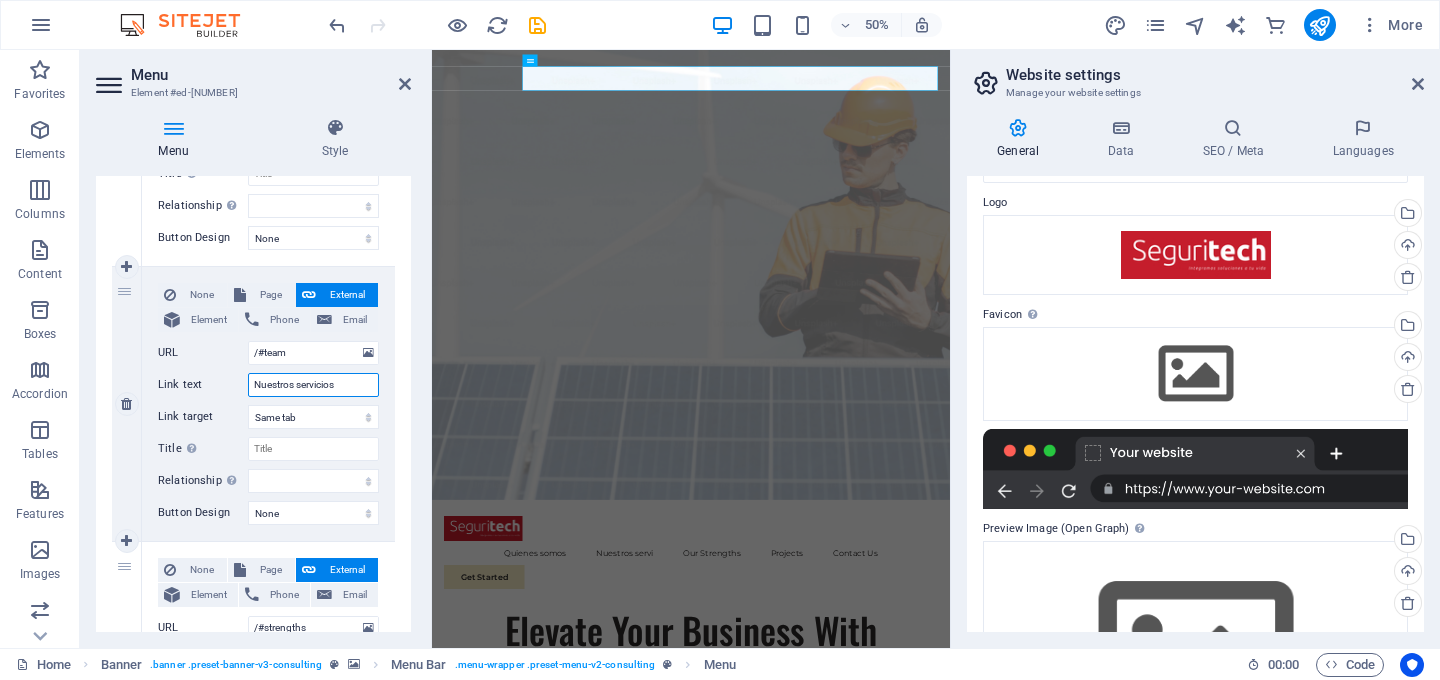 select 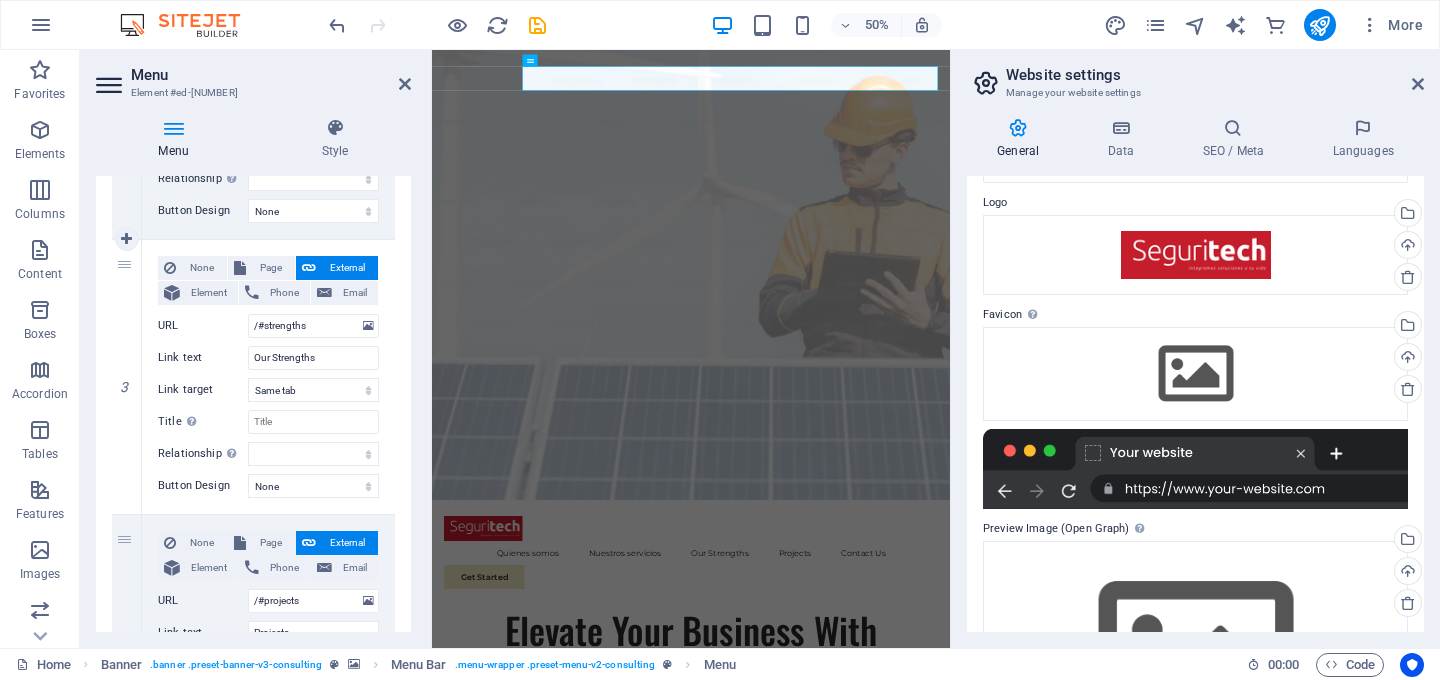 scroll, scrollTop: 686, scrollLeft: 0, axis: vertical 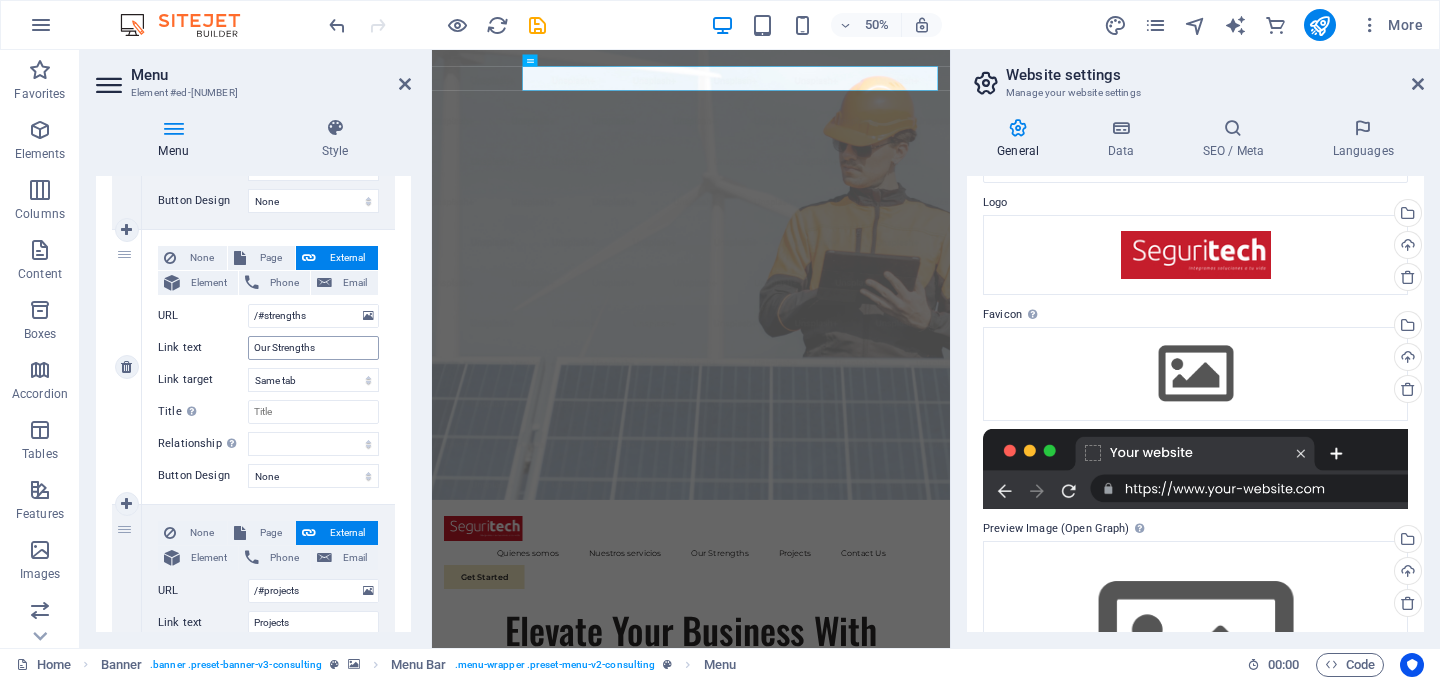 type on "Nuestros servicios" 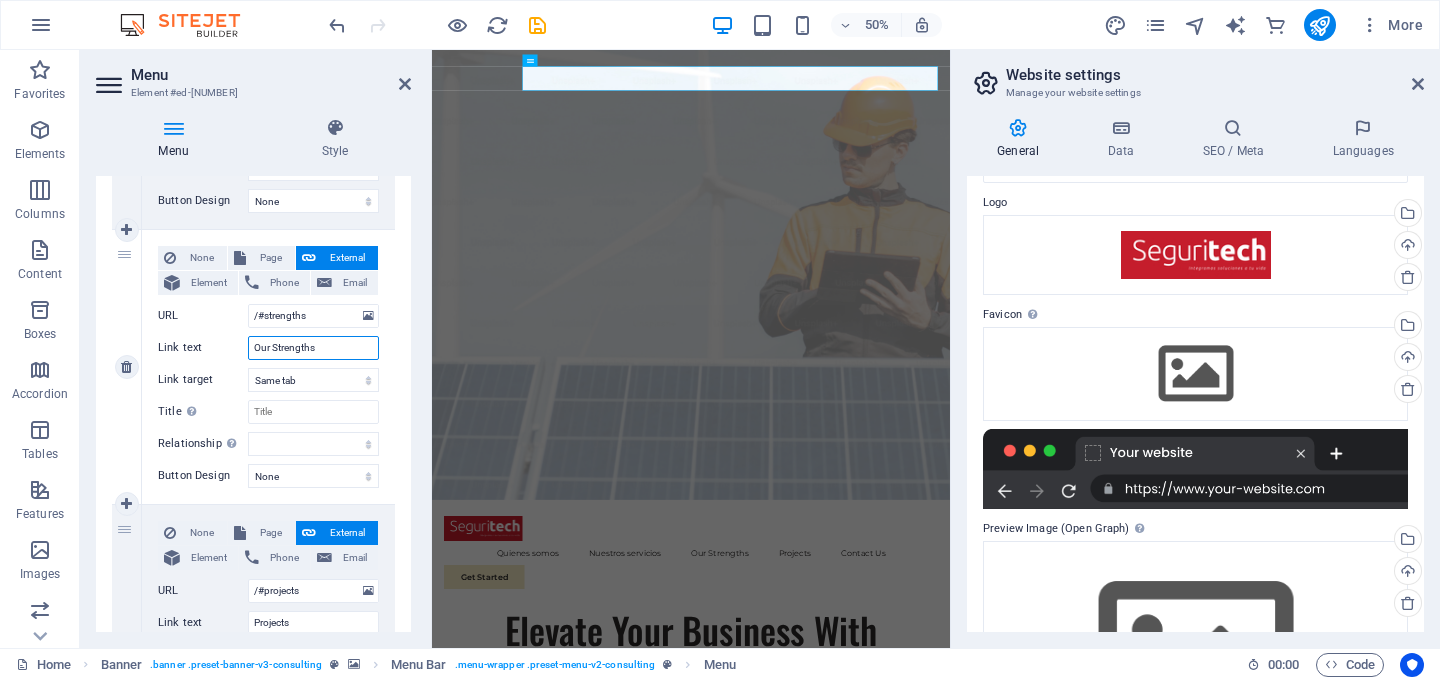 click on "Our Strengths" at bounding box center [313, 348] 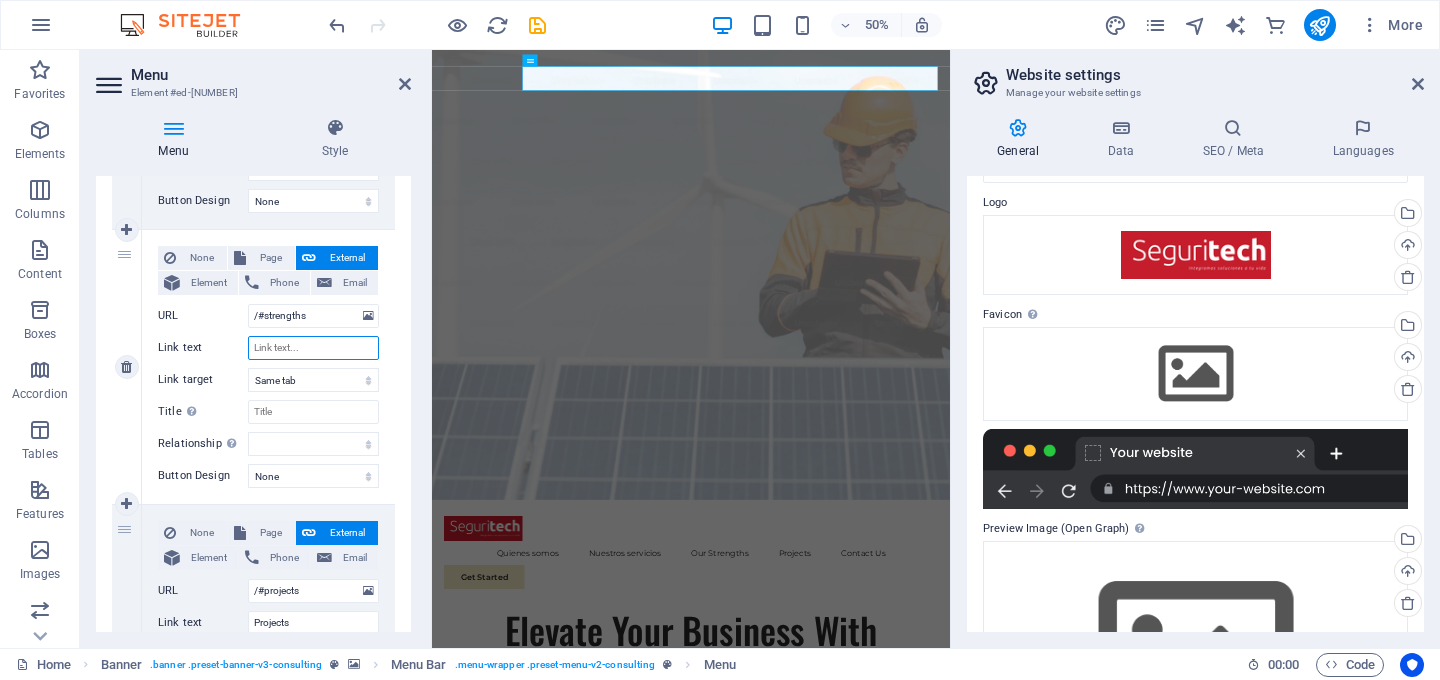 select 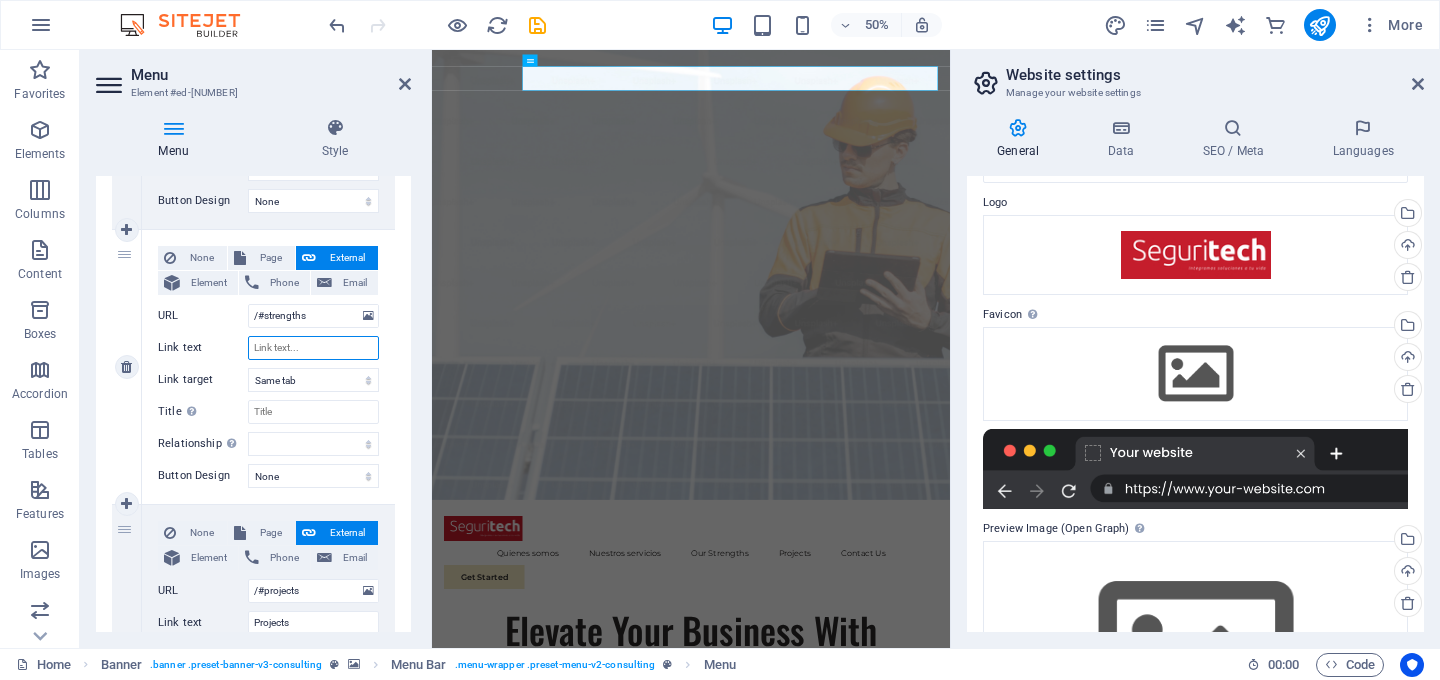 select 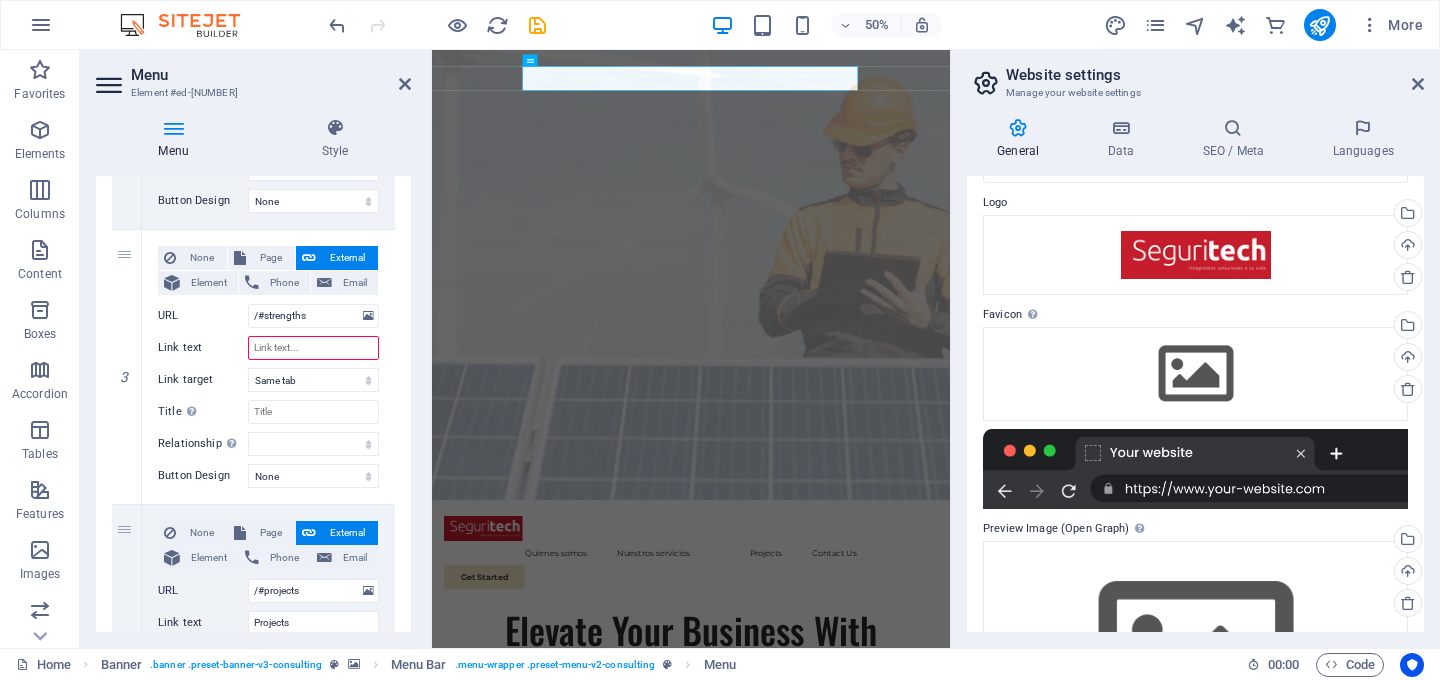 type 